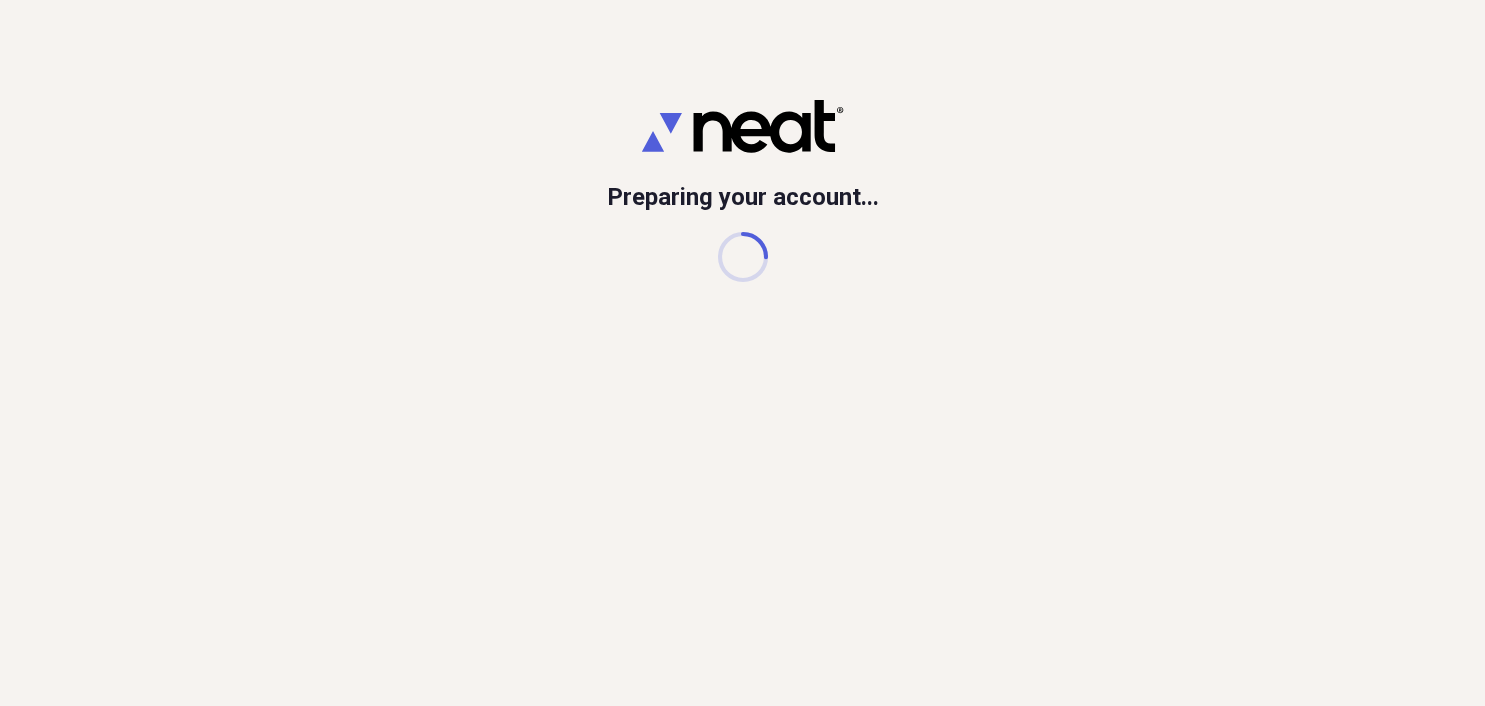 scroll, scrollTop: 0, scrollLeft: 0, axis: both 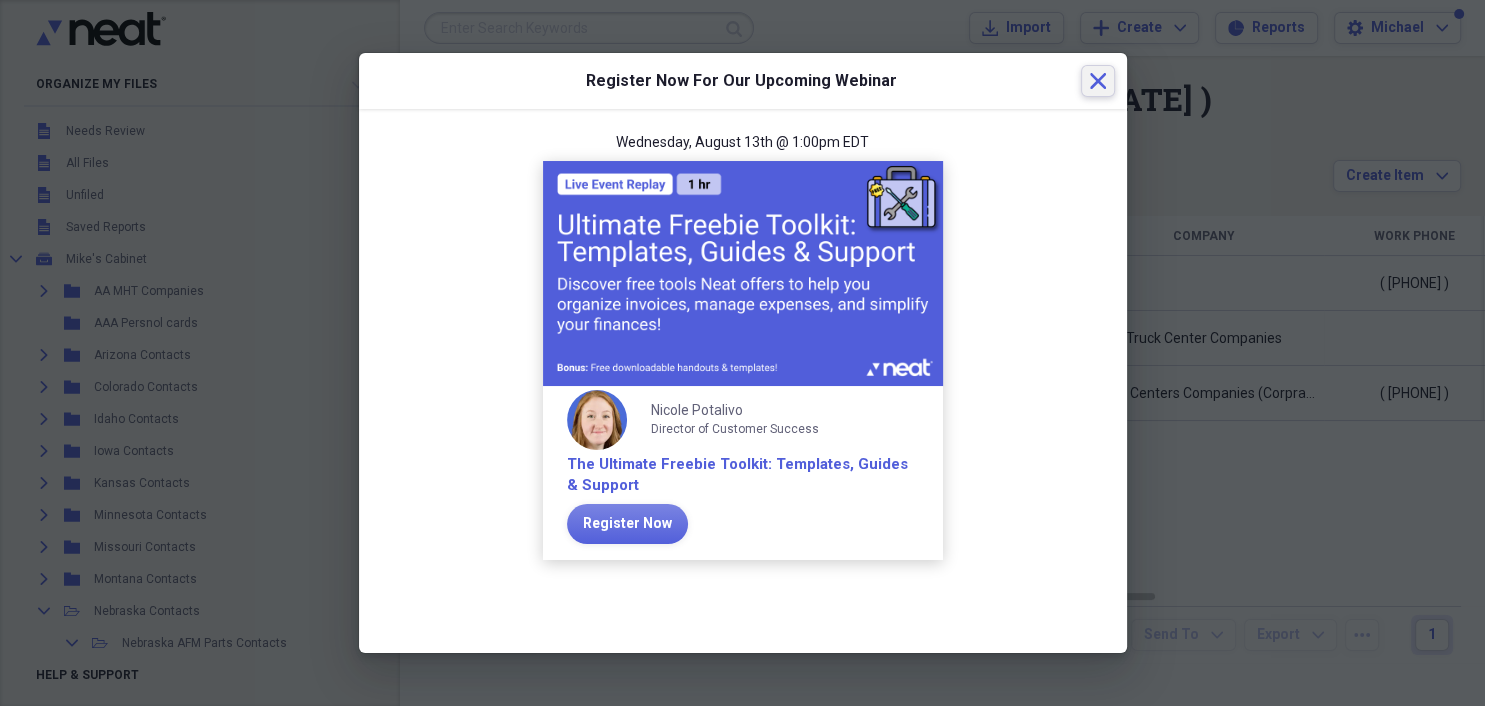 click 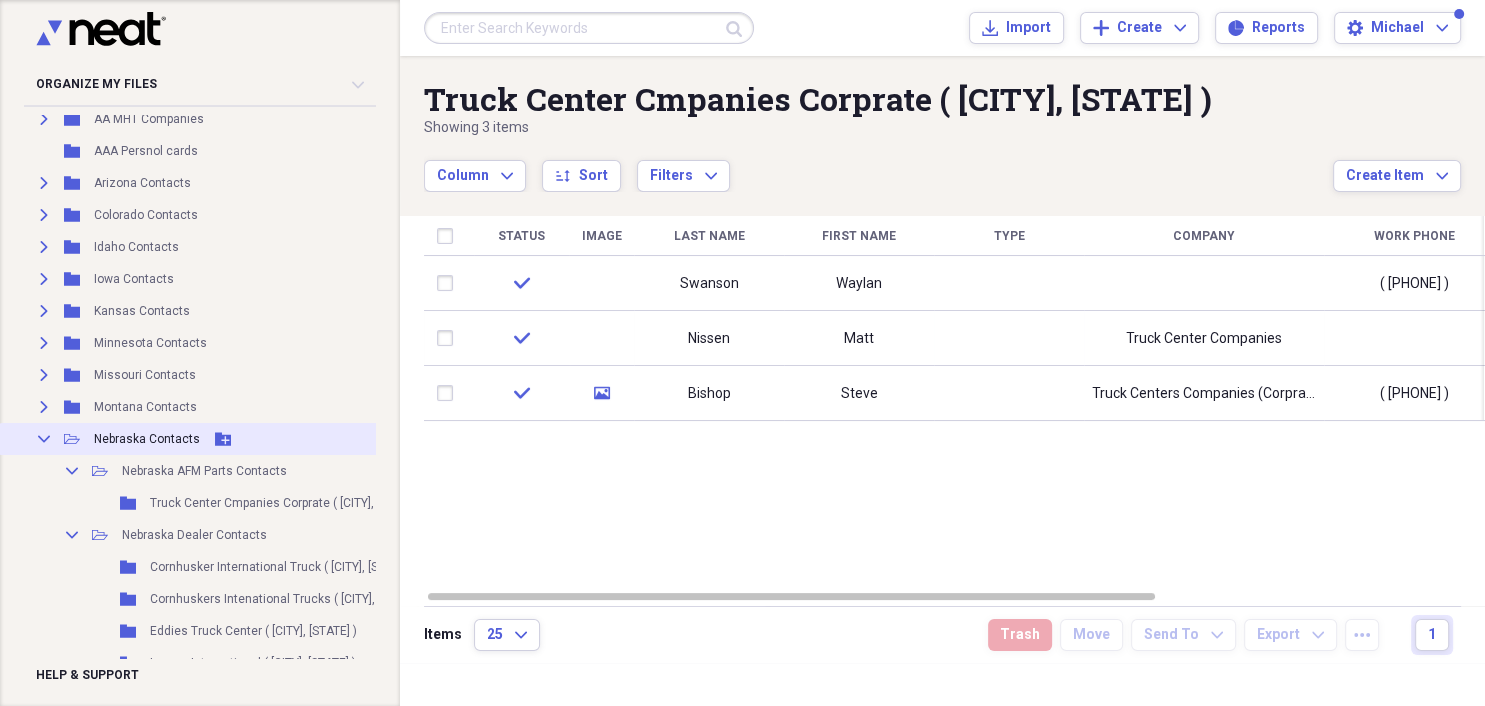 scroll, scrollTop: 259, scrollLeft: 0, axis: vertical 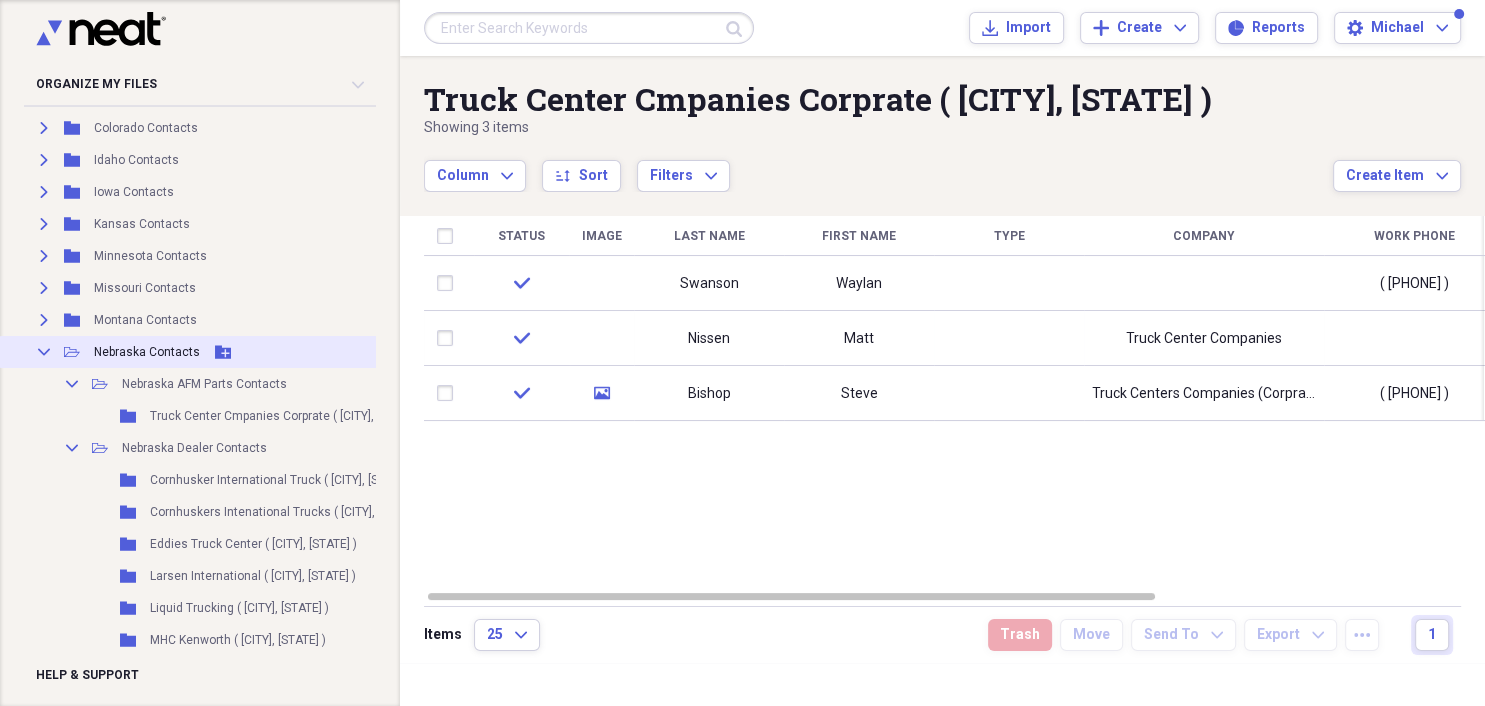 click on "Collapse" 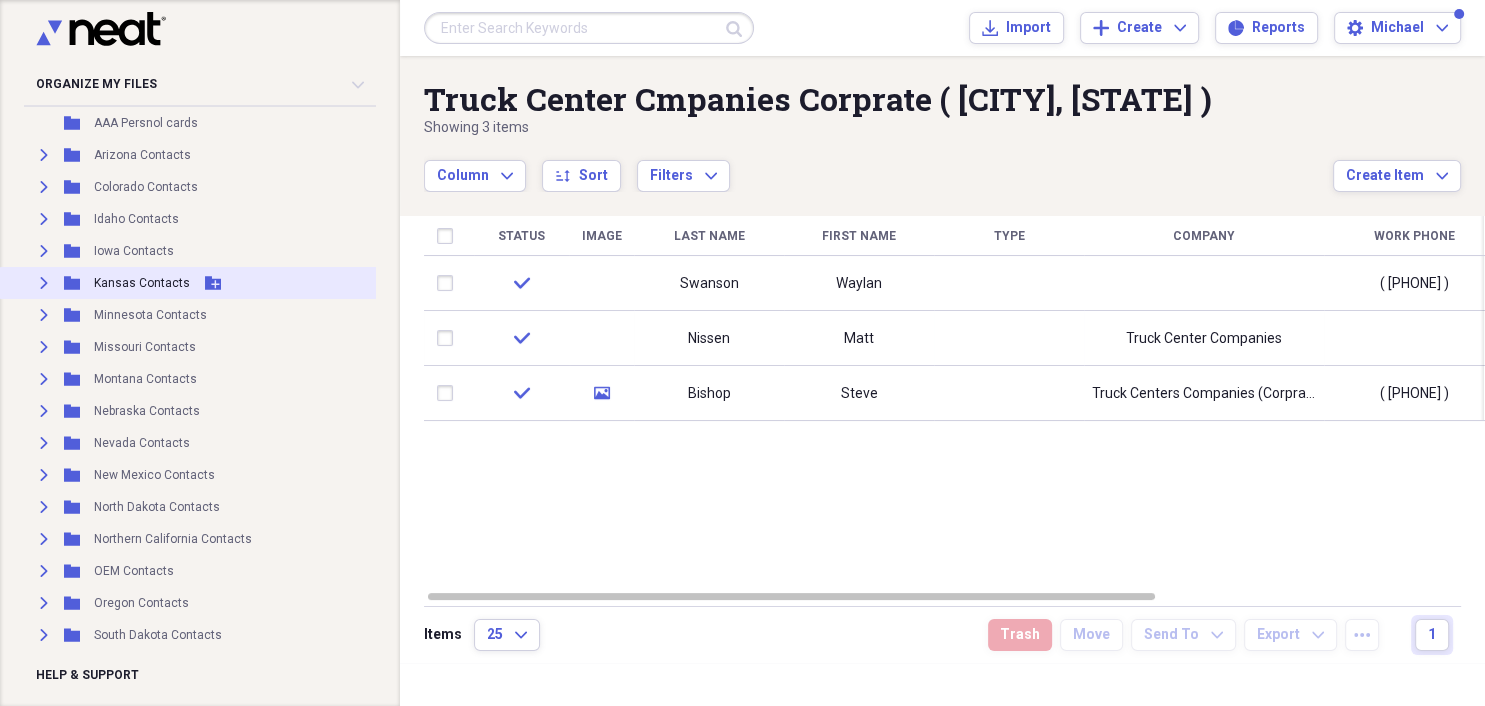 scroll, scrollTop: 172, scrollLeft: 0, axis: vertical 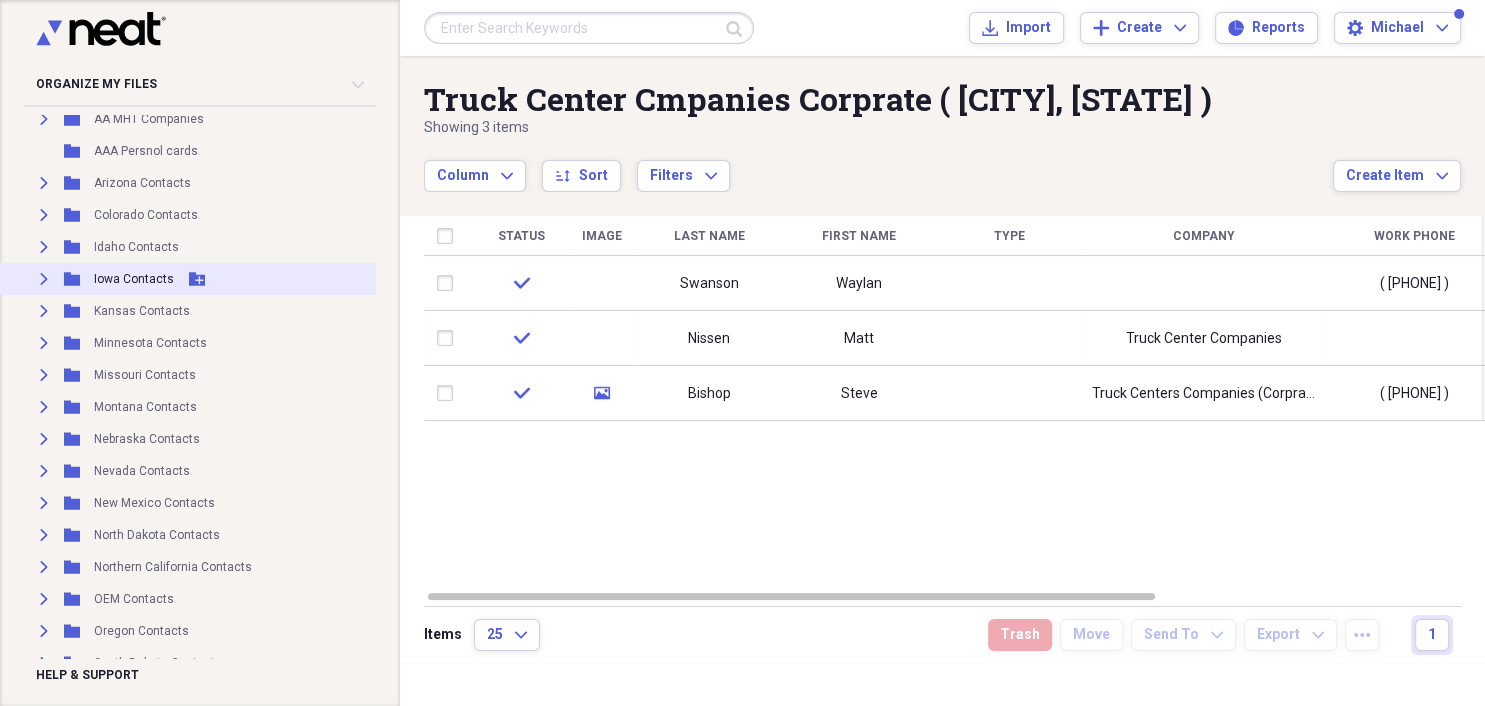 click 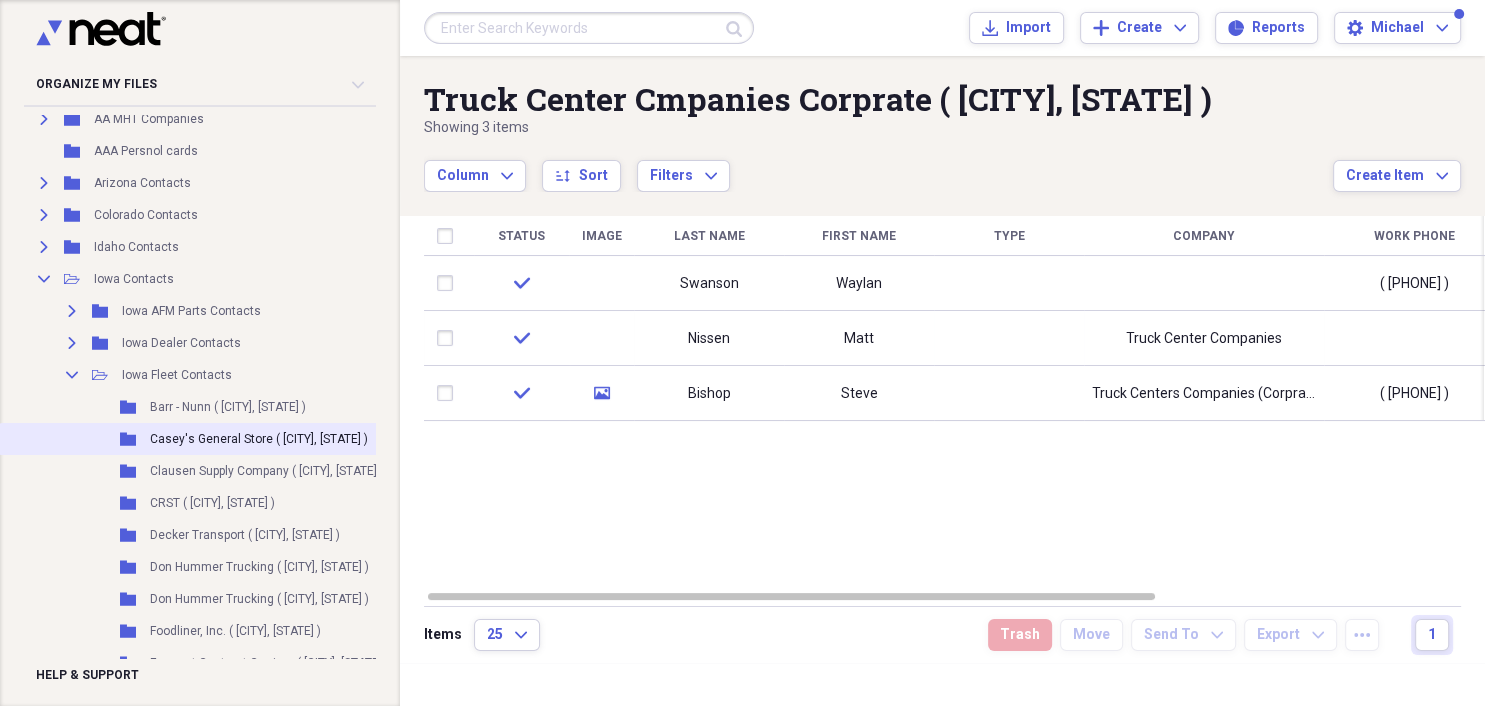 click on "Casey's General Store ([CITY], [STATE])" at bounding box center (259, 439) 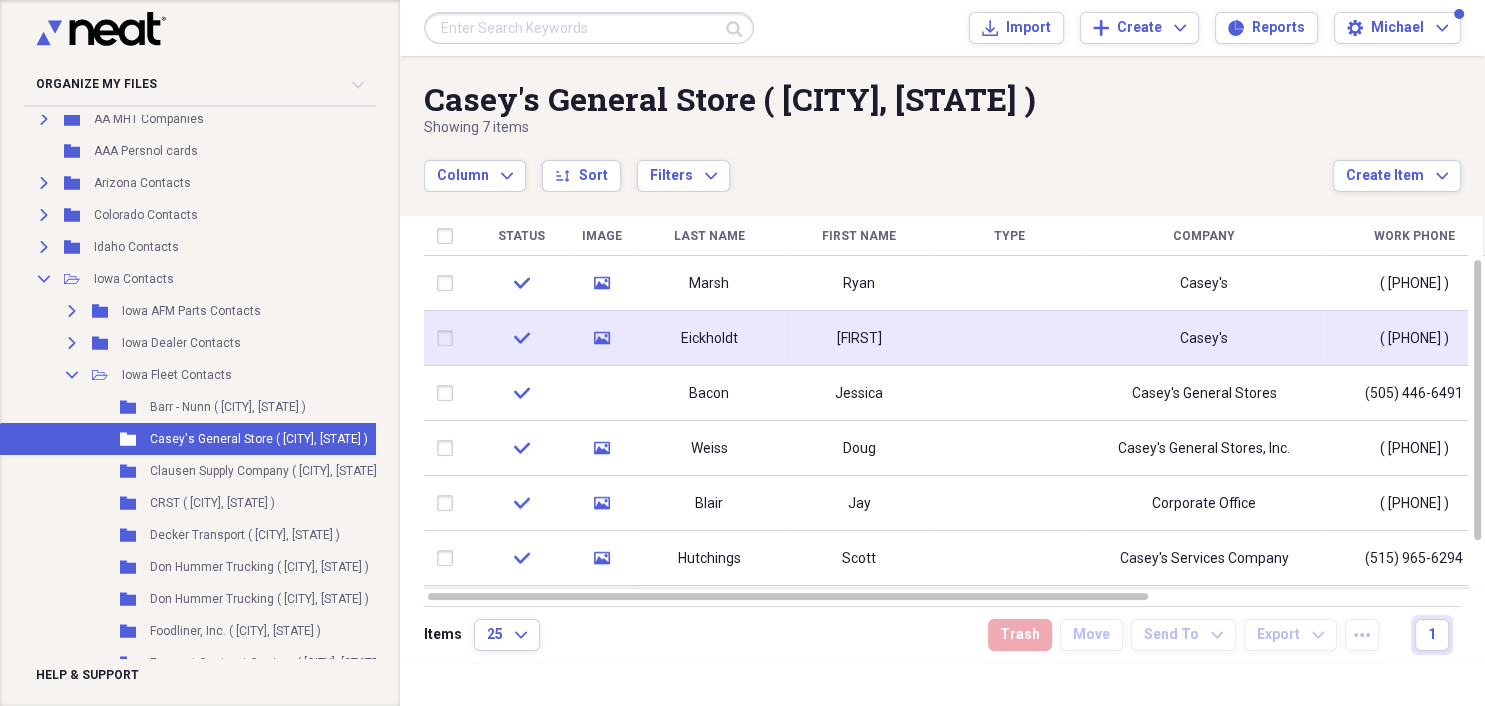 click on "Eickholdt" at bounding box center (709, 339) 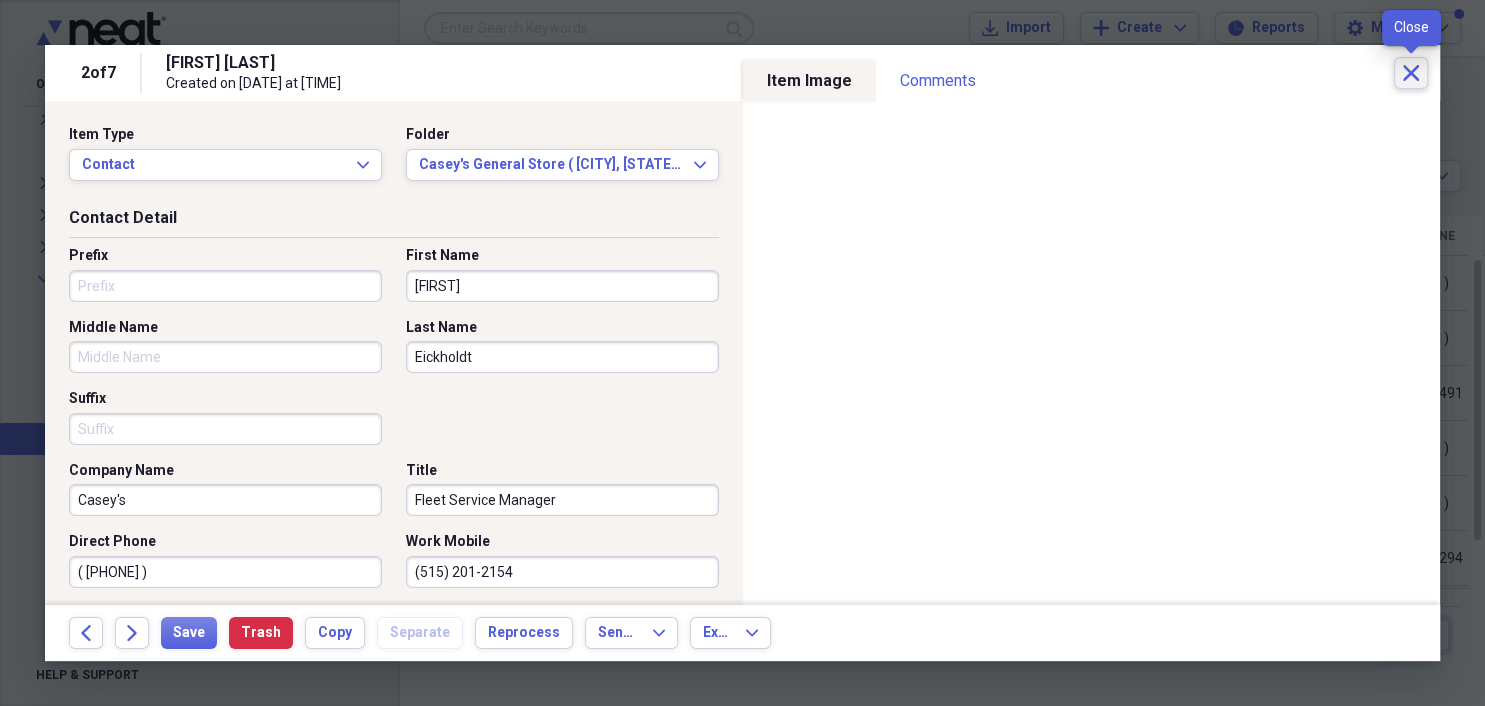 click 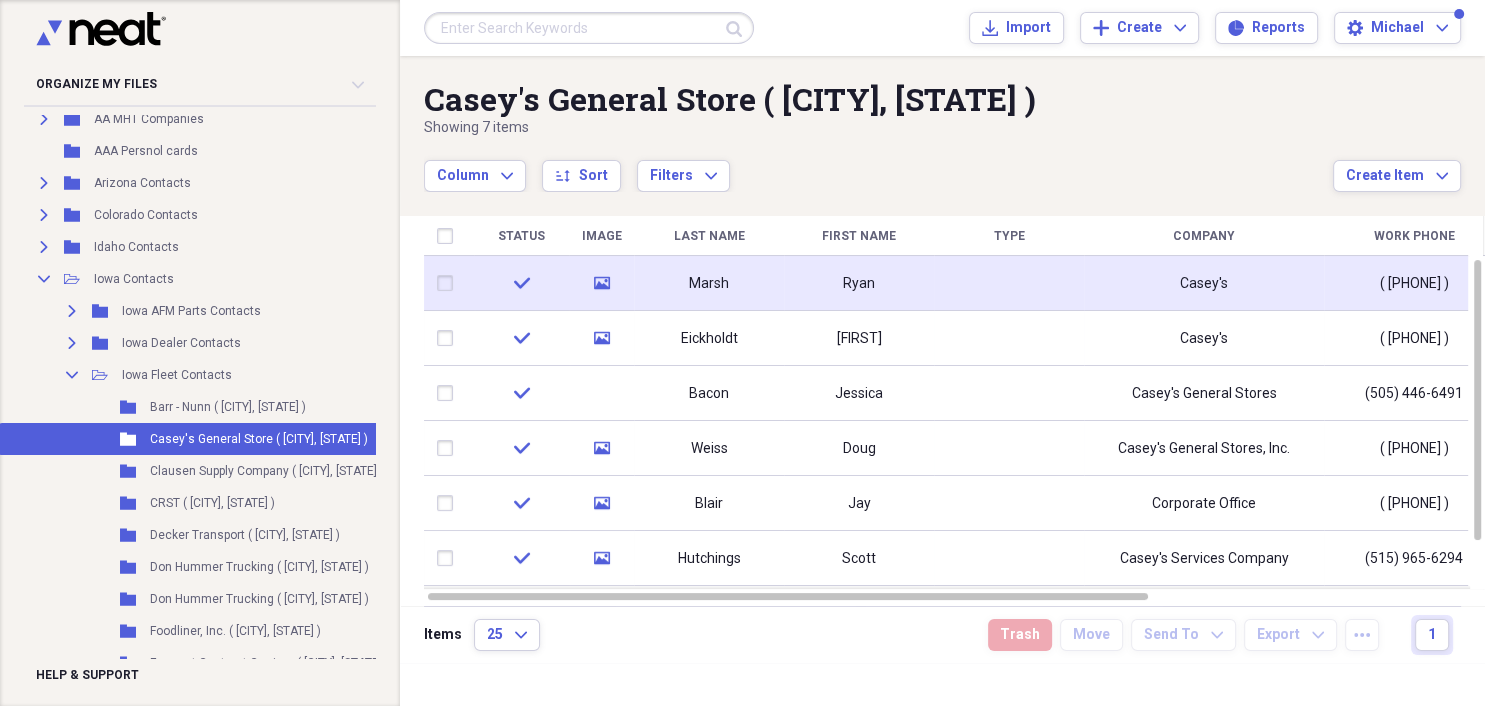 click on "Marsh" at bounding box center [709, 284] 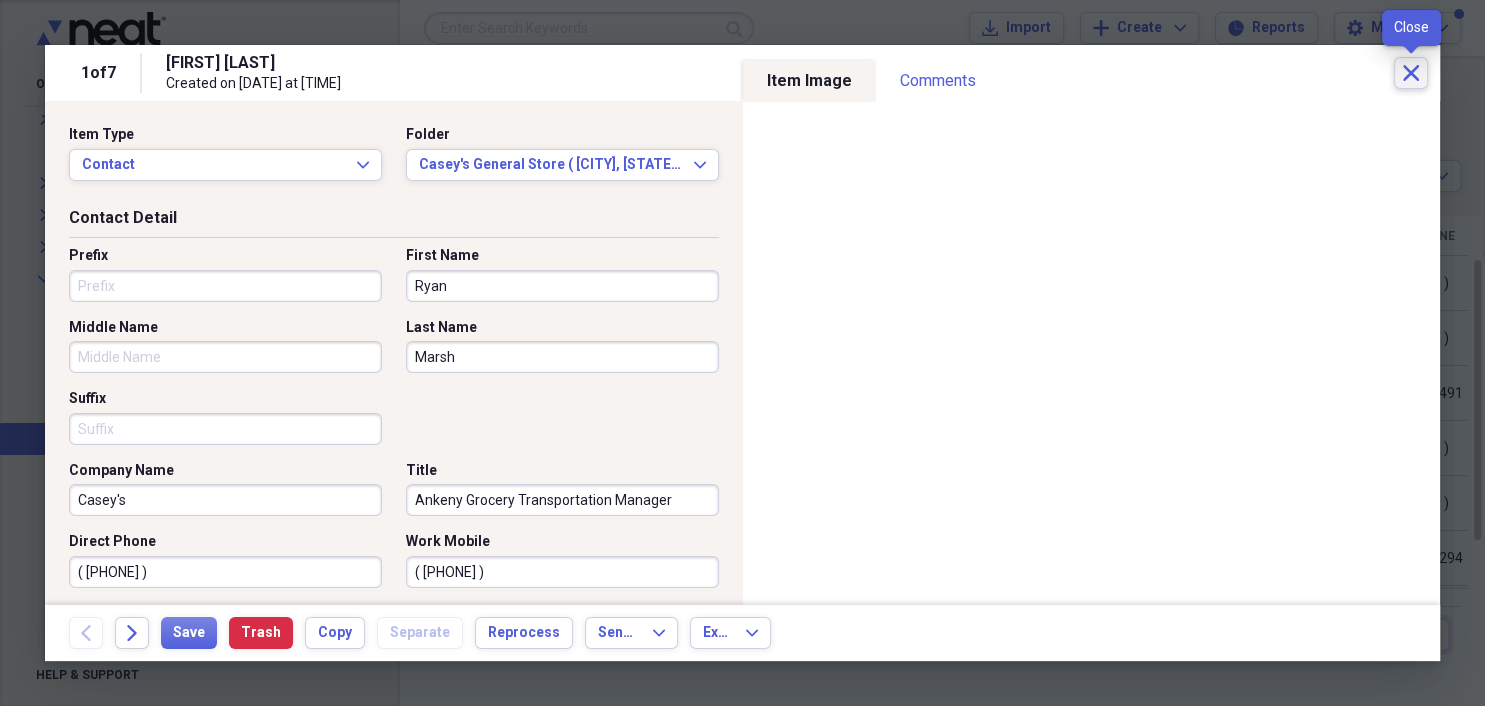 click 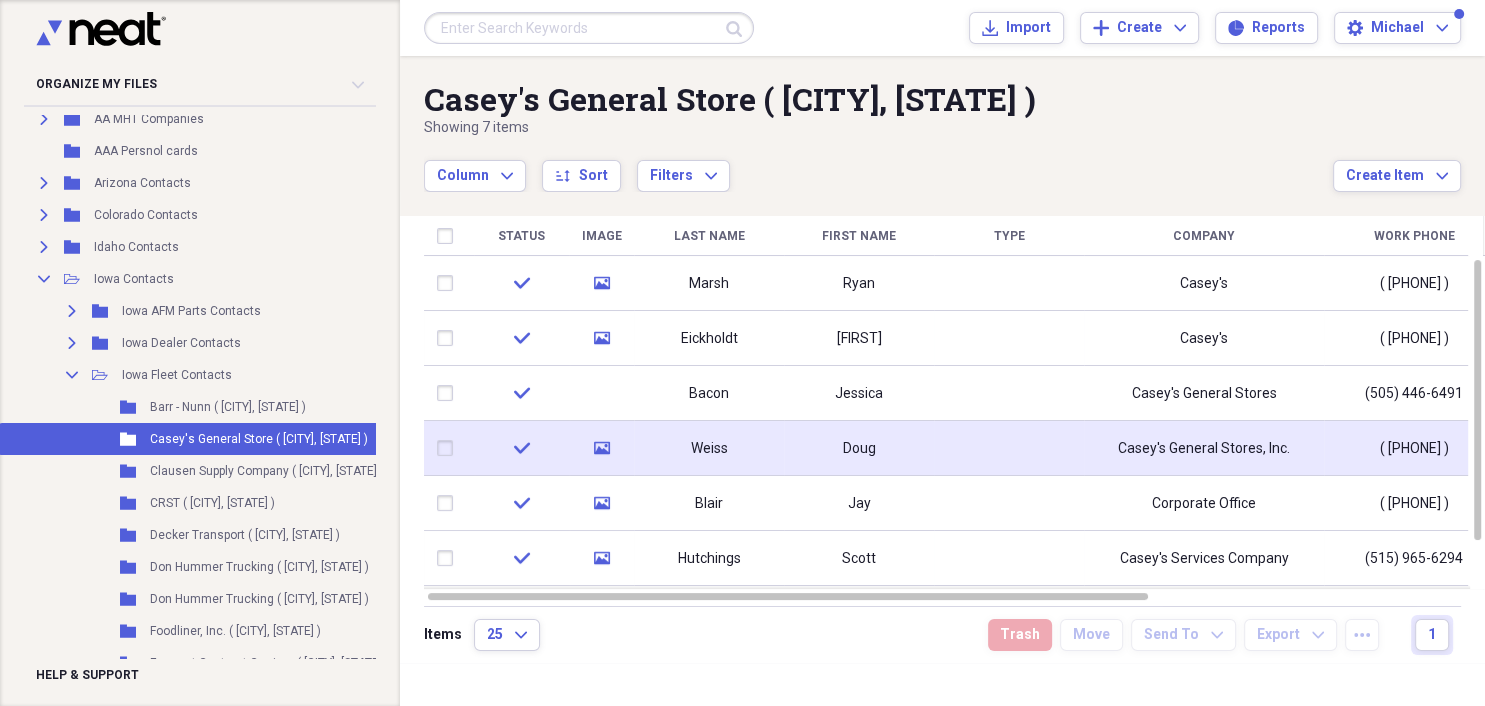 click on "Doug" at bounding box center [859, 449] 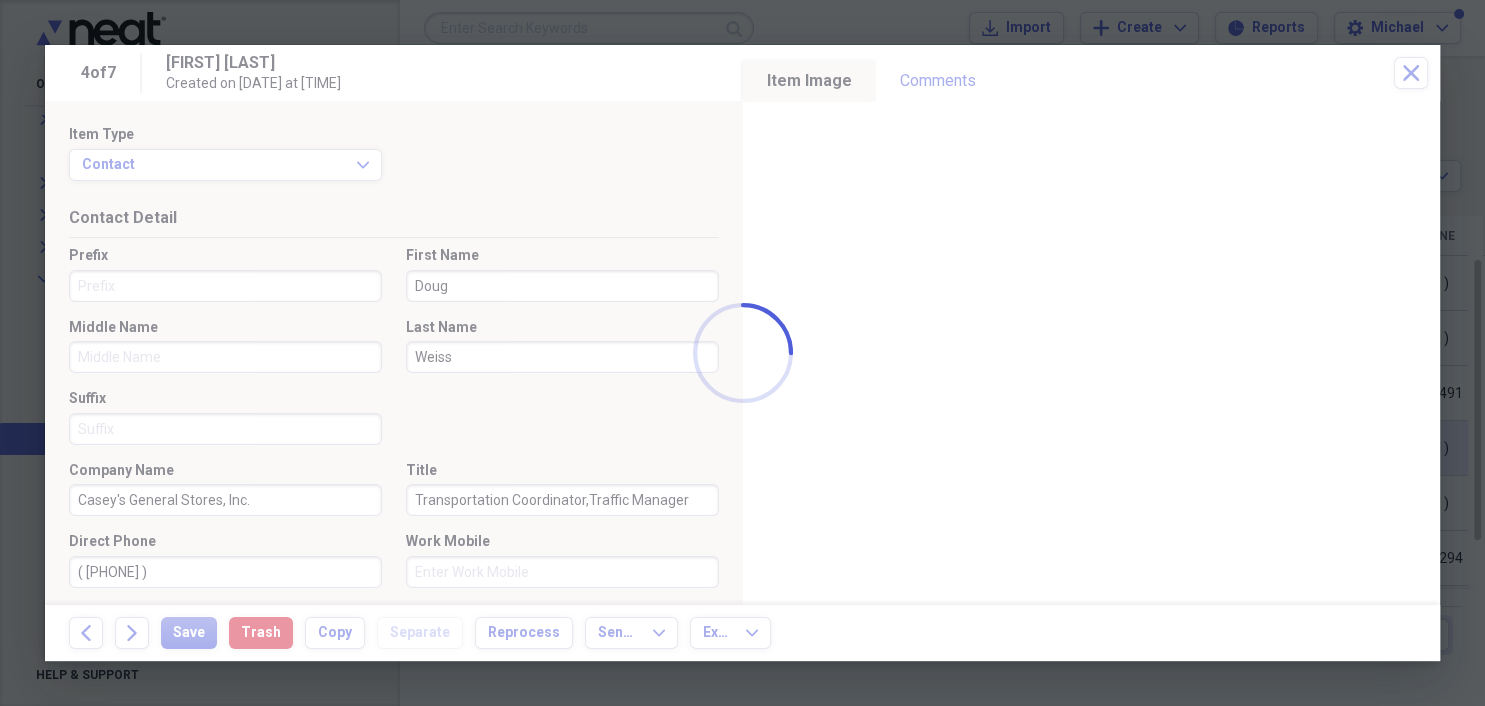 click on "Organize My Files Collapse Unfiled Needs Review Unfiled All Files Unfiled Unfiled Unfiled Saved Reports Collapse My Cabinet Mike's Cabinet Add Folder Expand Folder AA MHT Companies Add Folder Folder AAA Persnol cards Add Folder Expand Folder Arizona Contacts Add Folder Expand Folder Colorado Contacts Add Folder Expand Folder Idaho Contacts Add Folder Collapse Open Folder Iowa Contacts Add Folder Expand Folder Iowa AFM Parts Contacts Add Folder Expand Folder Iowa Dealer Contacts Add Folder Collapse Open Folder Iowa Fleet Contacts Add Folder Folder Barr - Nunn (Granger, IA) Add Folder Folder Casey's General Store (Ankeny, IA) Add Folder Folder Clausen Supply Company ( Clinton, IA ) Add Folder Folder CRST (Cedar Rapids, IA) Add Folder Folder Decker Transport ( Fort Dodge, IA ) Add Folder Folder Don Hummer Trucking (Cedar Rapids, IA) Add Folder Folder Don Hummer Trucking (Homestead, IA) Add Folder Folder Foodliner, Inc. ( Dubuque, NE ) Add Folder Folder Fremont Contract Carriers (Council Bluffs, IA) Add Folder 25" at bounding box center (742, 353) 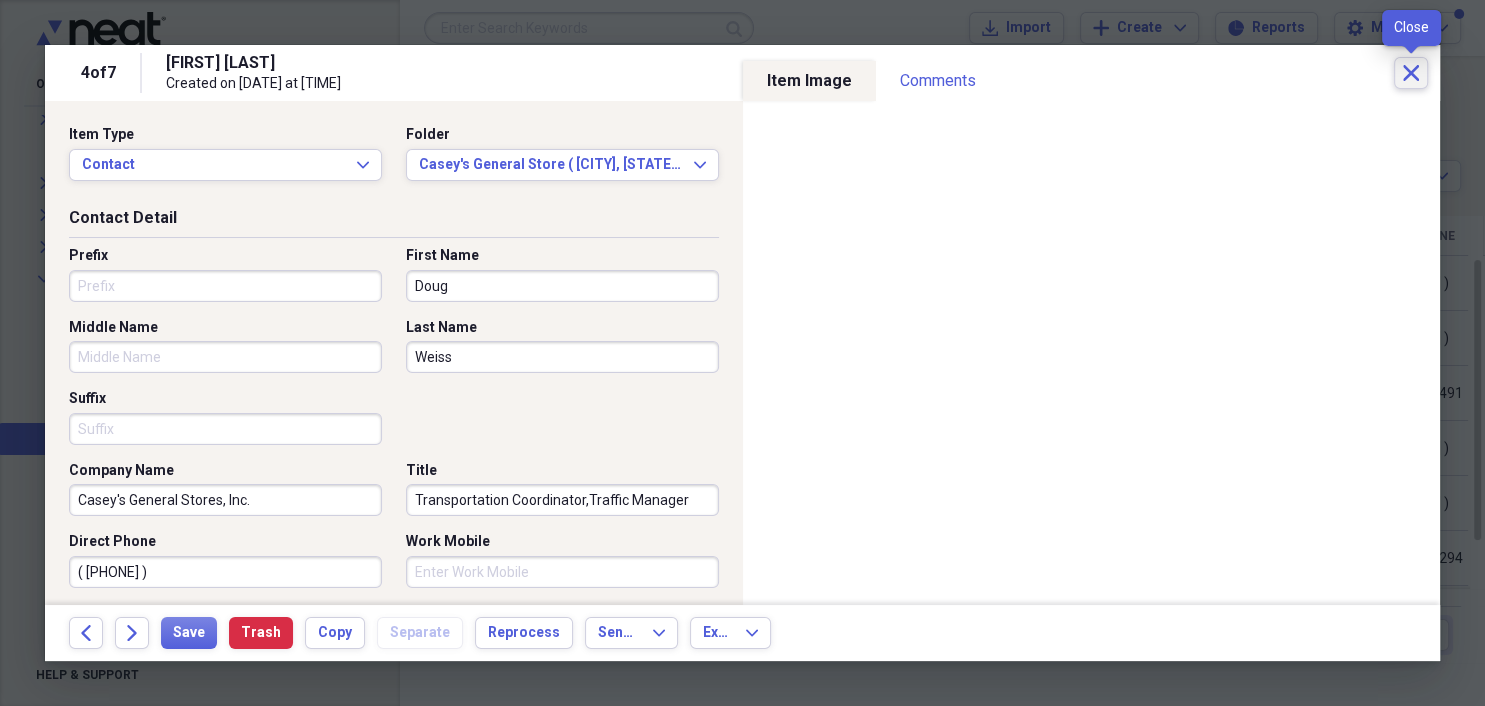 click on "Close" at bounding box center [1411, 73] 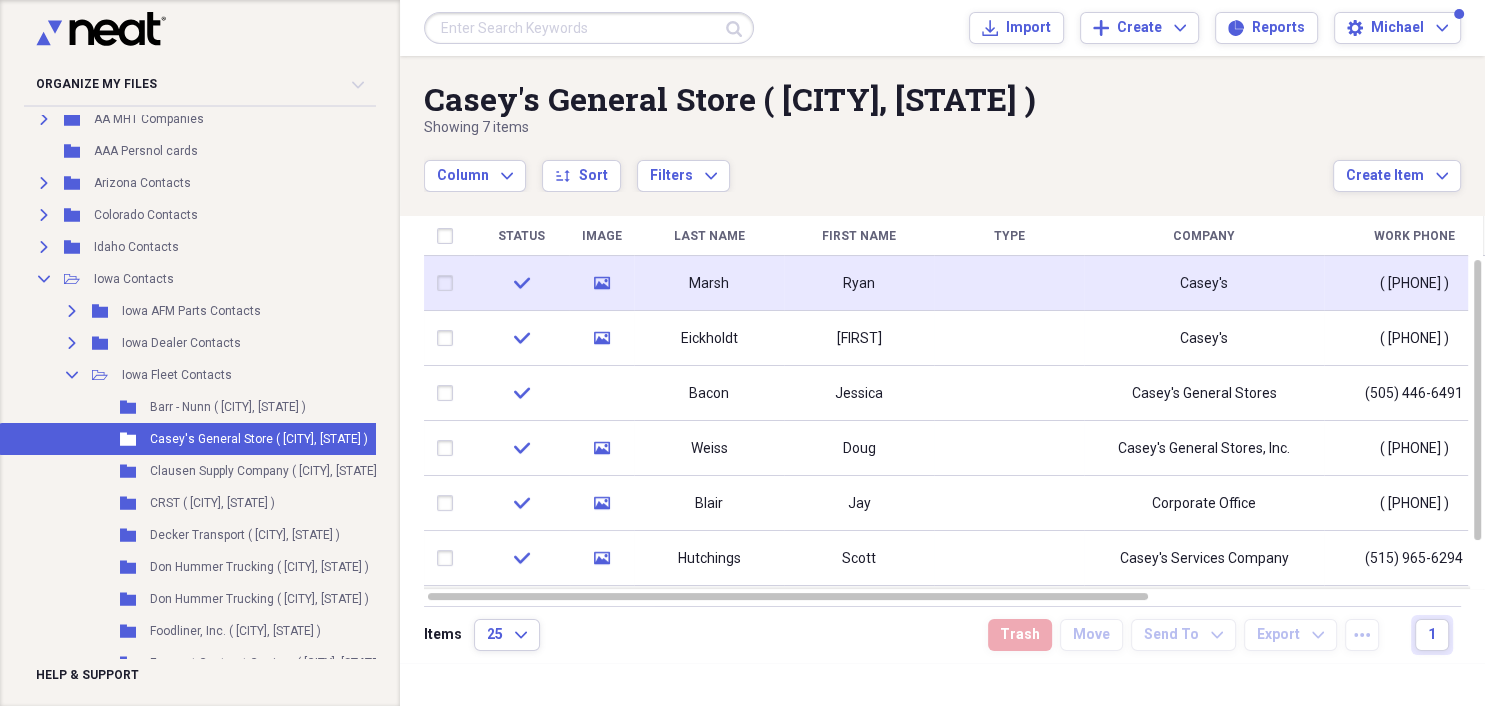 click on "Ryan" at bounding box center [859, 284] 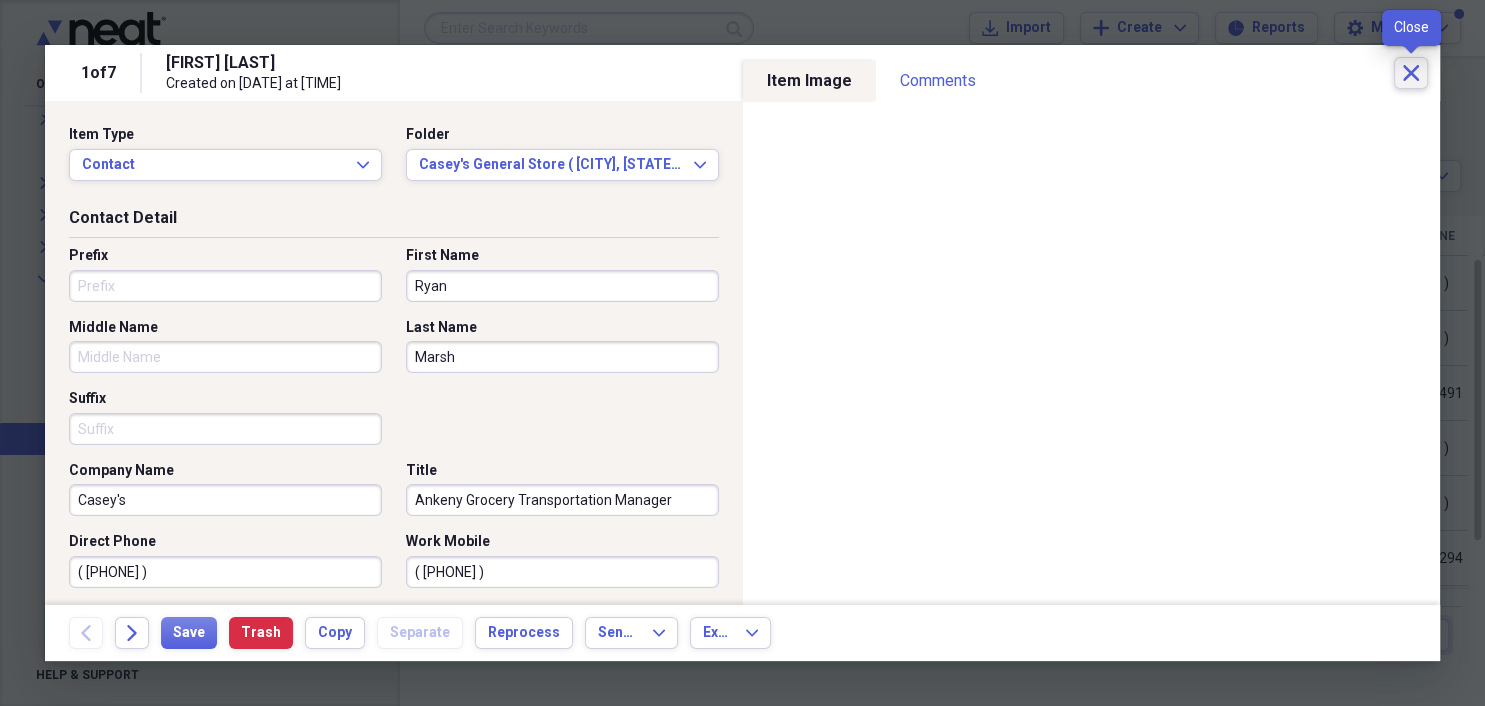 click 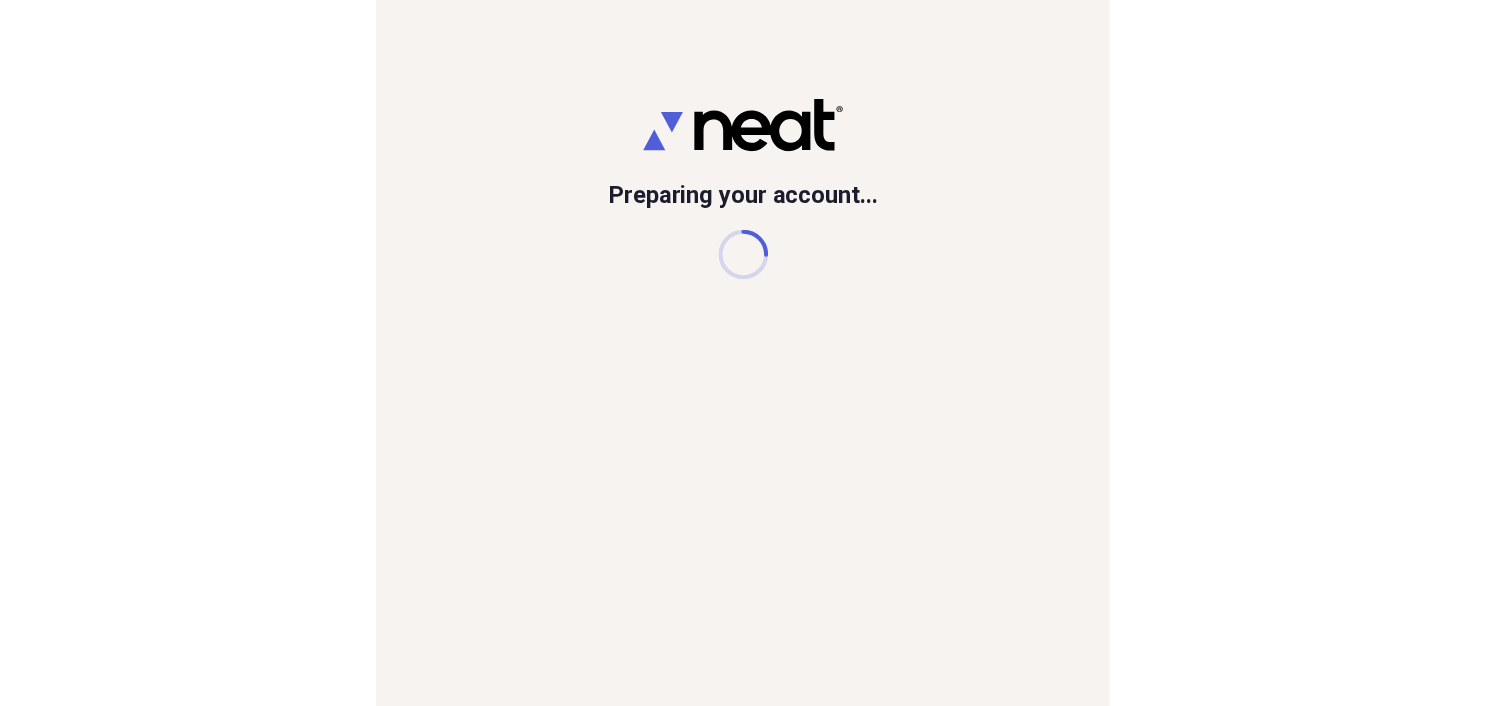 scroll, scrollTop: 0, scrollLeft: 0, axis: both 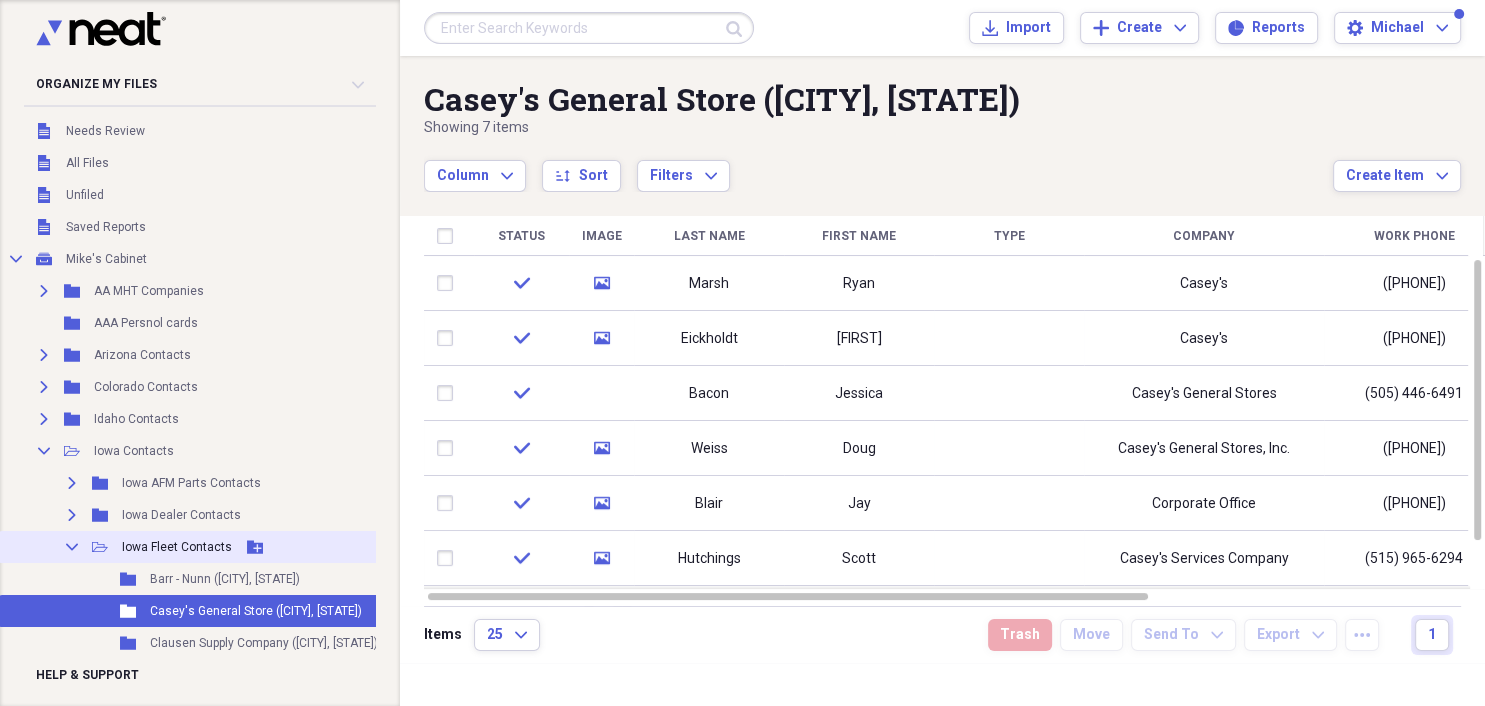 click on "Collapse" 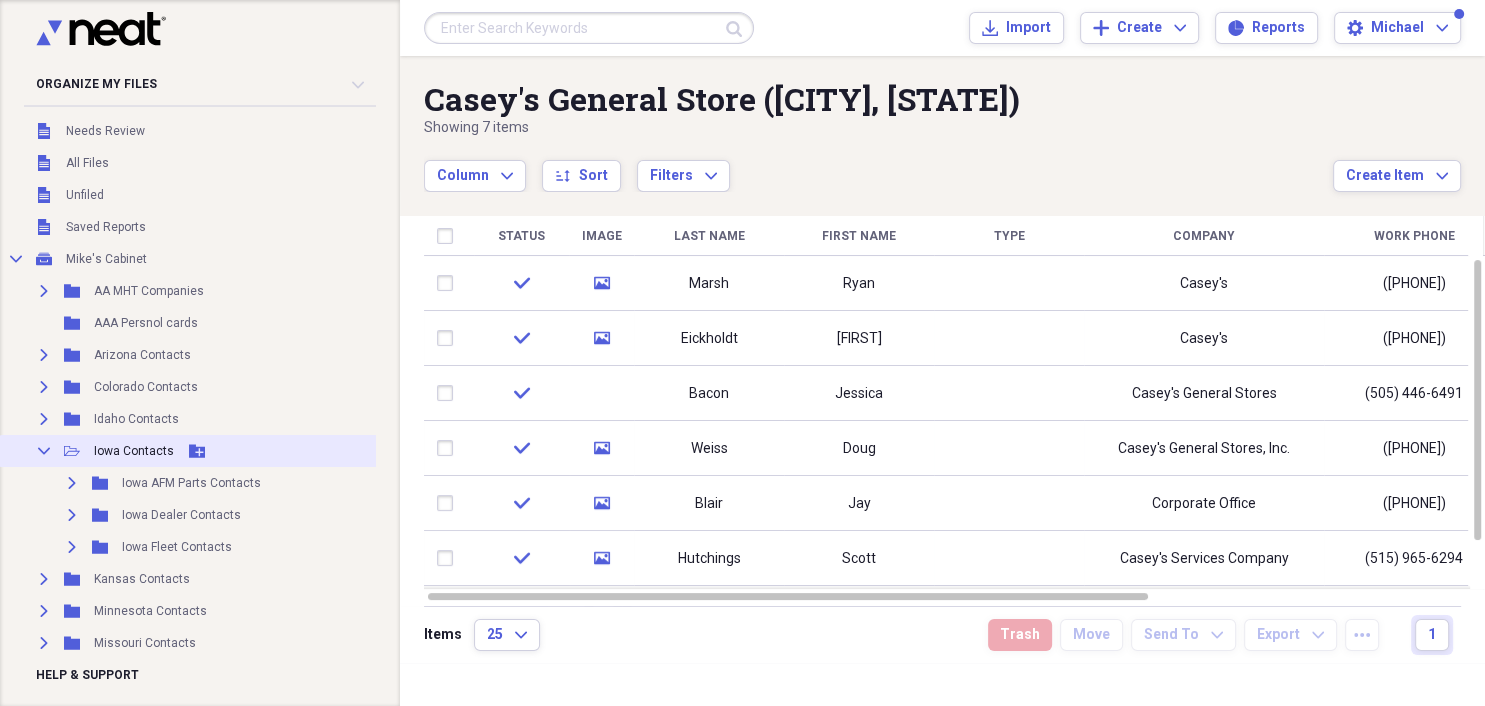 click on "Collapse" at bounding box center [44, 451] 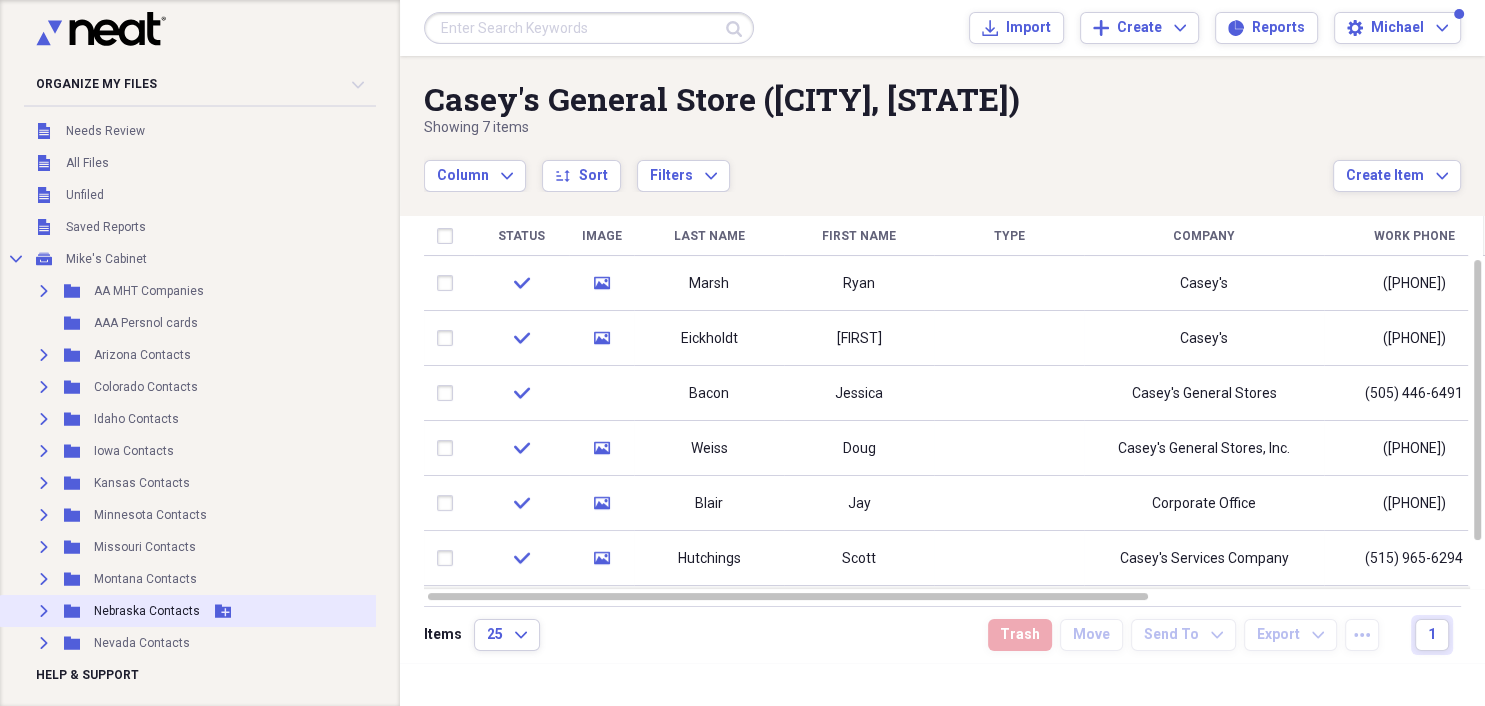 click on "Expand" 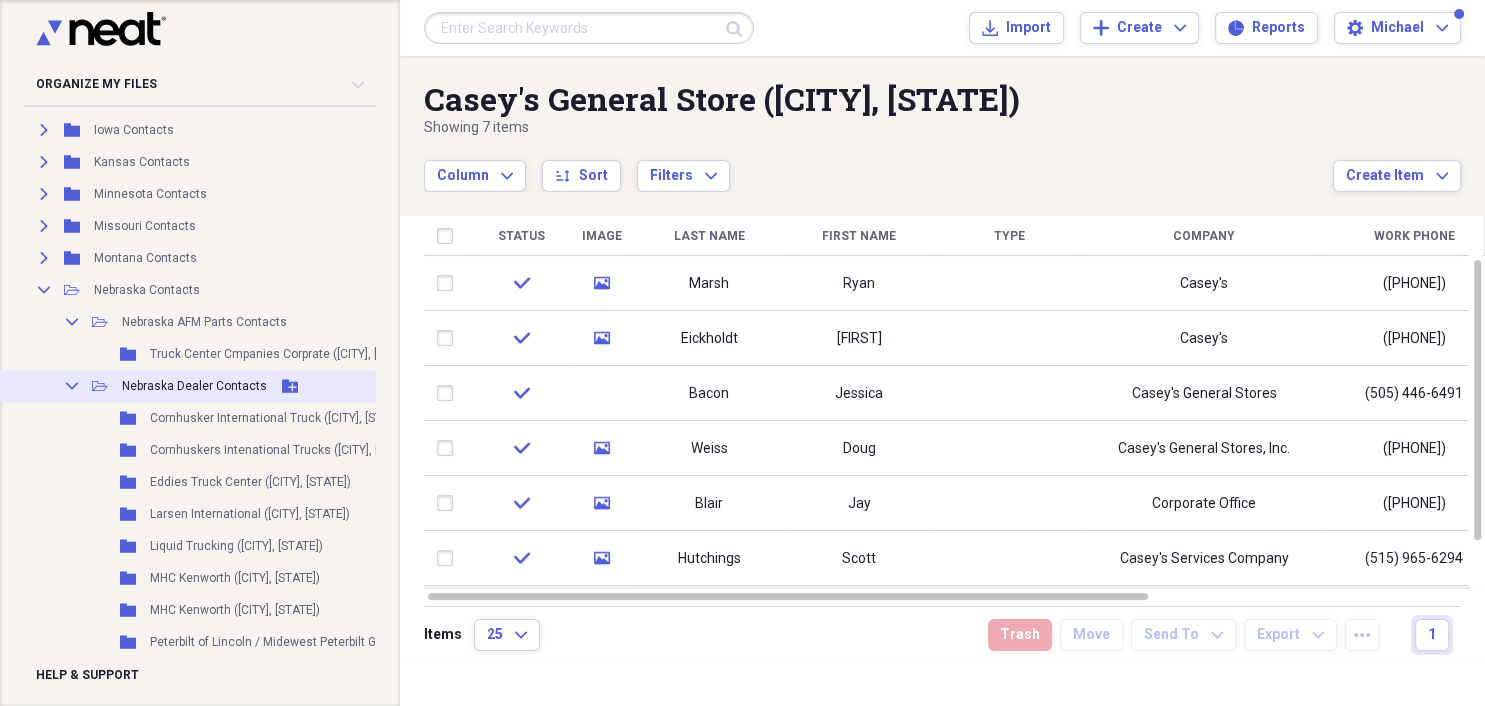 scroll, scrollTop: 345, scrollLeft: 0, axis: vertical 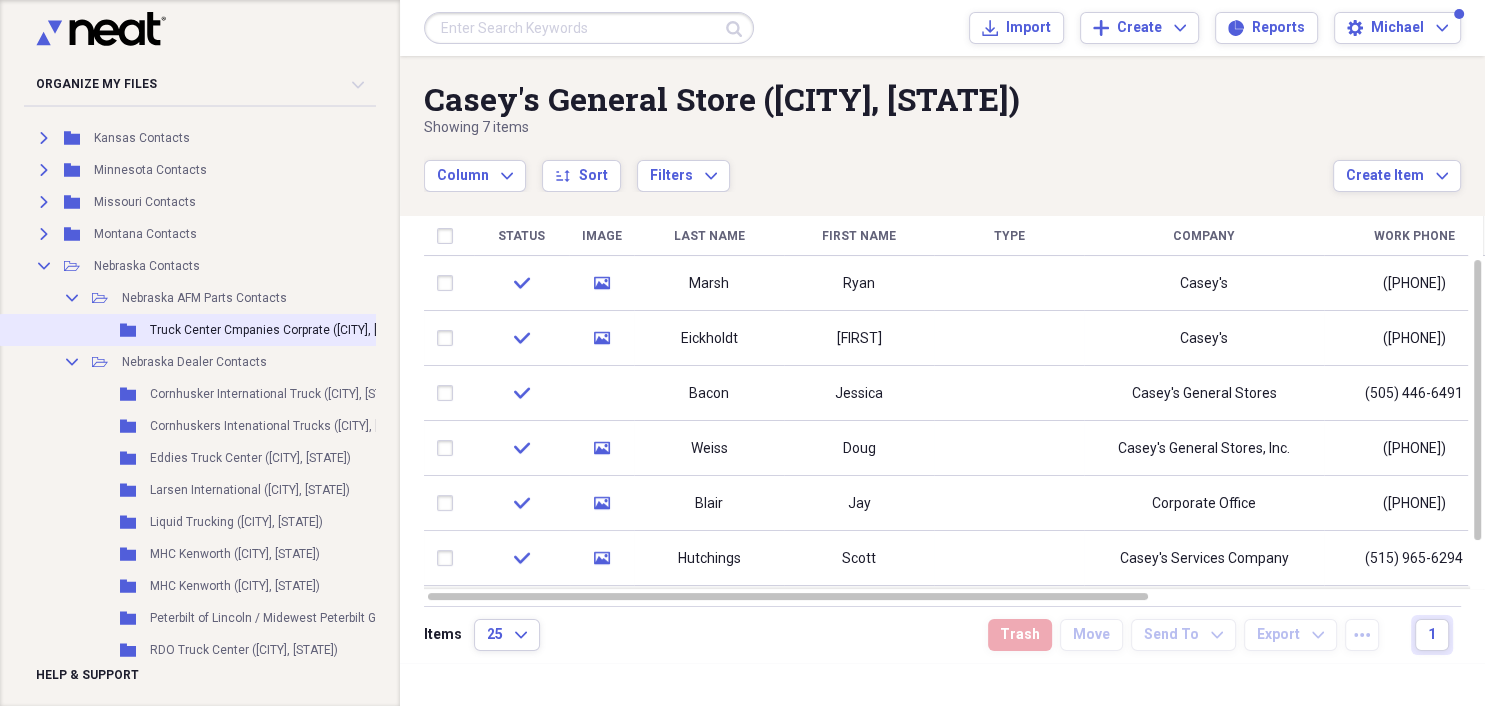 click on "Truck Center Cmpanies Corprate ([CITY], [STATE])" at bounding box center (284, 330) 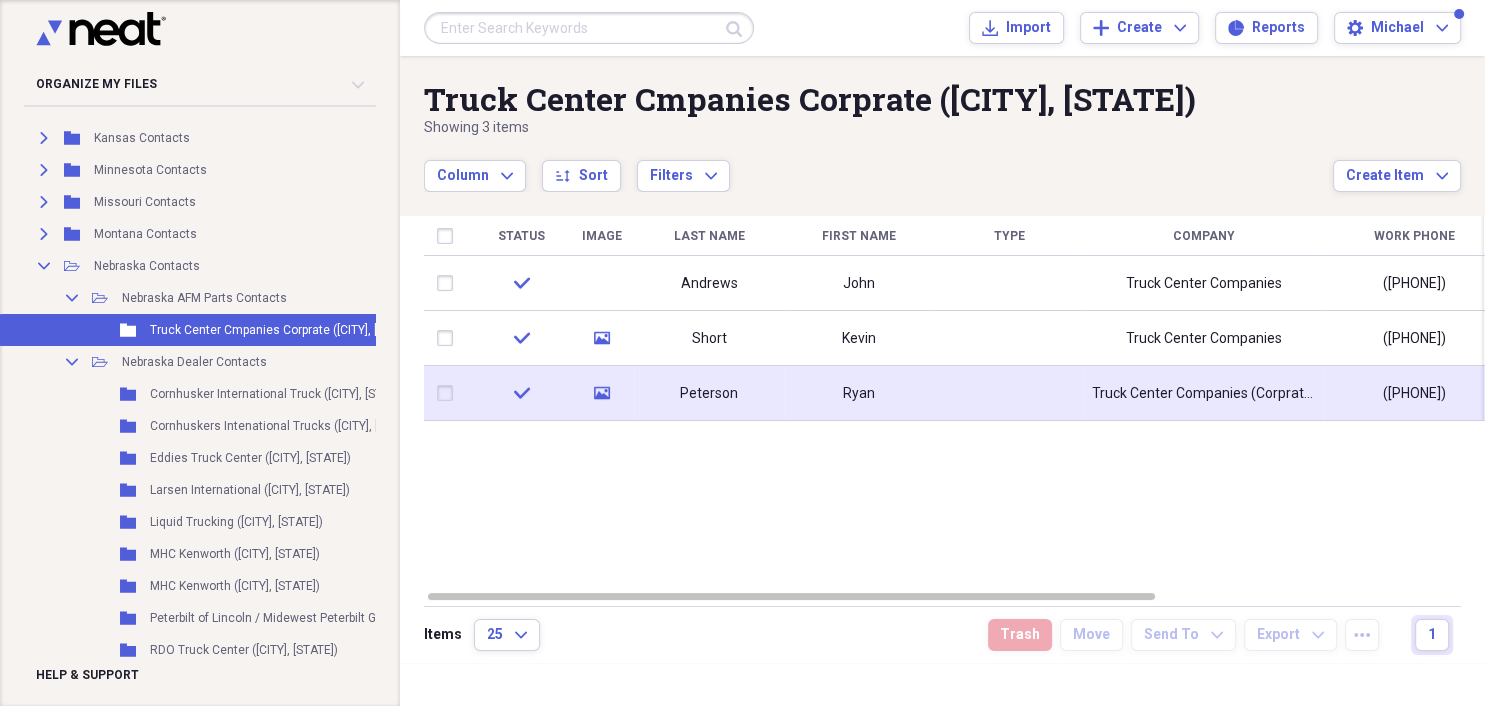 click at bounding box center [1009, 393] 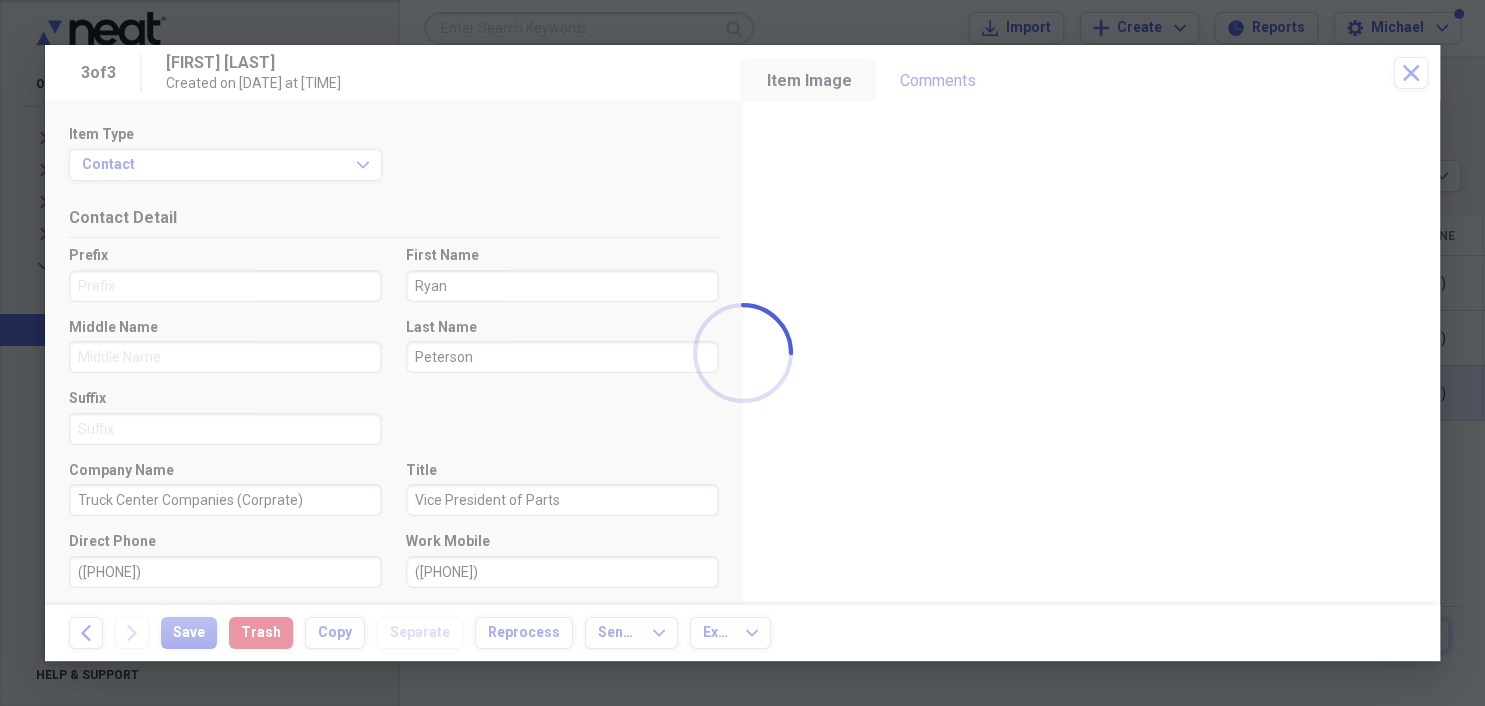 click on "Organize My Files Collapse Unfiled Needs Review Unfiled All Files Unfiled Unfiled Unfiled Saved Reports Collapse My Cabinet [FIRST]'s Cabinet Add Folder Expand Folder AA MHT Companies Add Folder Folder AAA Persnol cards Add Folder Expand Folder Arizona Contacts Add Folder Expand Folder Colorado Contacts Add Folder Expand Folder Idaho Contacts Add Folder Expand Folder Iowa Contacts Add Folder Expand Folder Kansas Contacts Add Folder Expand Folder Minnesota Contacts Add Folder Expand Folder Missouri Contacts Add Folder Expand Folder Montana Contacts Add Folder Collapse Open Folder Nebraska Contacts Add Folder Collapse Open Folder Nebraska AFM Parts Contacts Add Folder Folder Truck Center Cmpanies Corprate ([CITY], [STATE]) Add Folder Collapse Open Folder Nebraska Dealer Contacts Add Folder Folder Cornhusker International Truck ([CITY], [STATE]) Add Folder Folder Cornhuskers Intenational Trucks ([CITY], [STATE]) Add Folder Folder Eddies Truck Center ([CITY], [STATE]) Add Folder Folder Larsen International ([CITY], [STATE]) Add Folder" at bounding box center (742, 353) 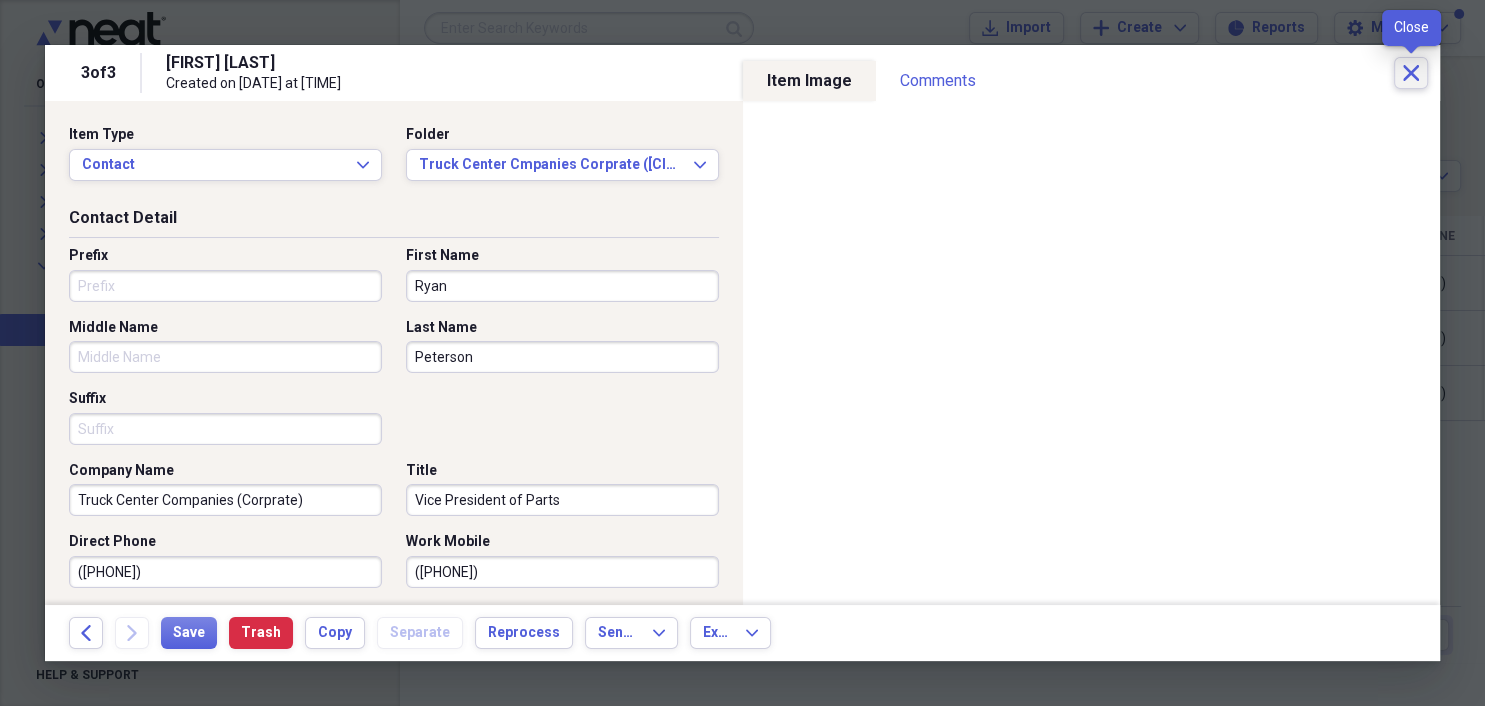 click on "Close" at bounding box center (1411, 73) 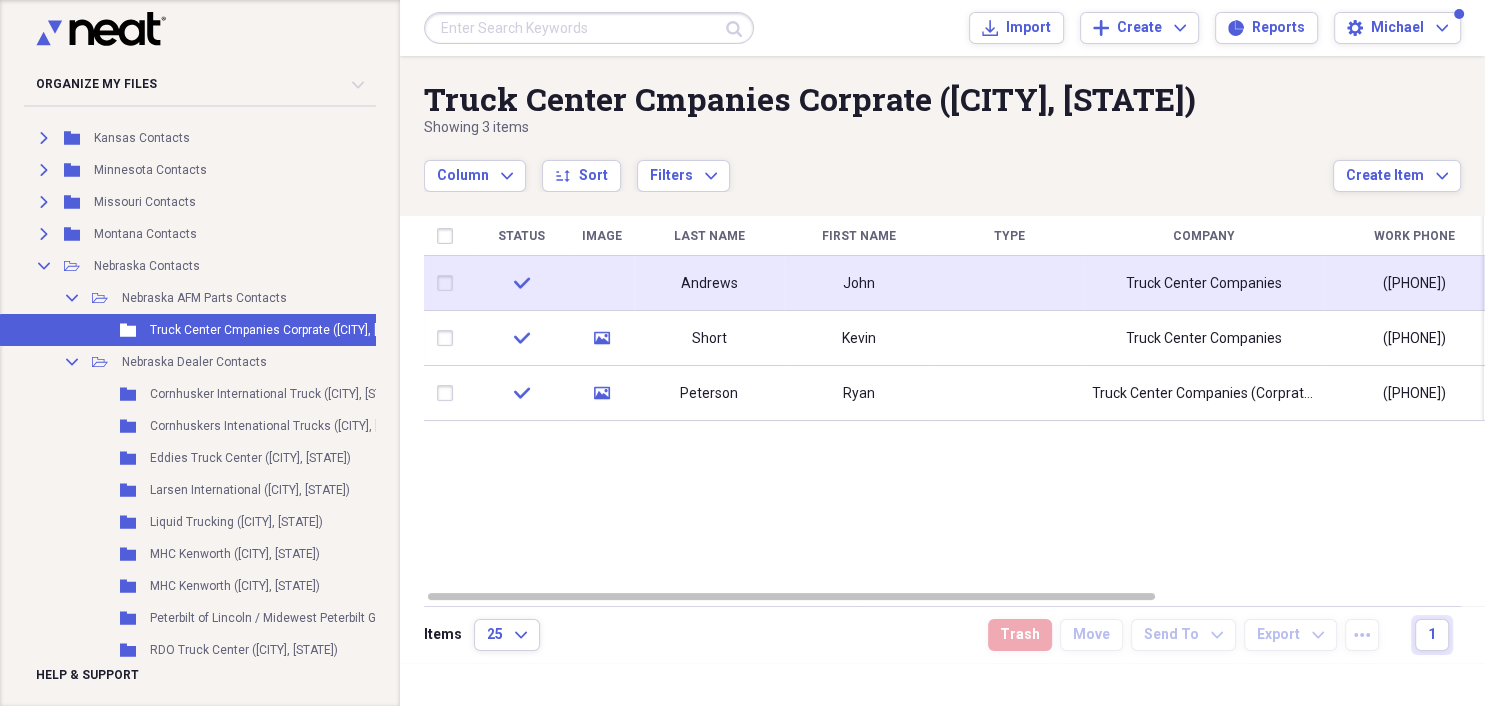 click on "Andrews" at bounding box center [709, 284] 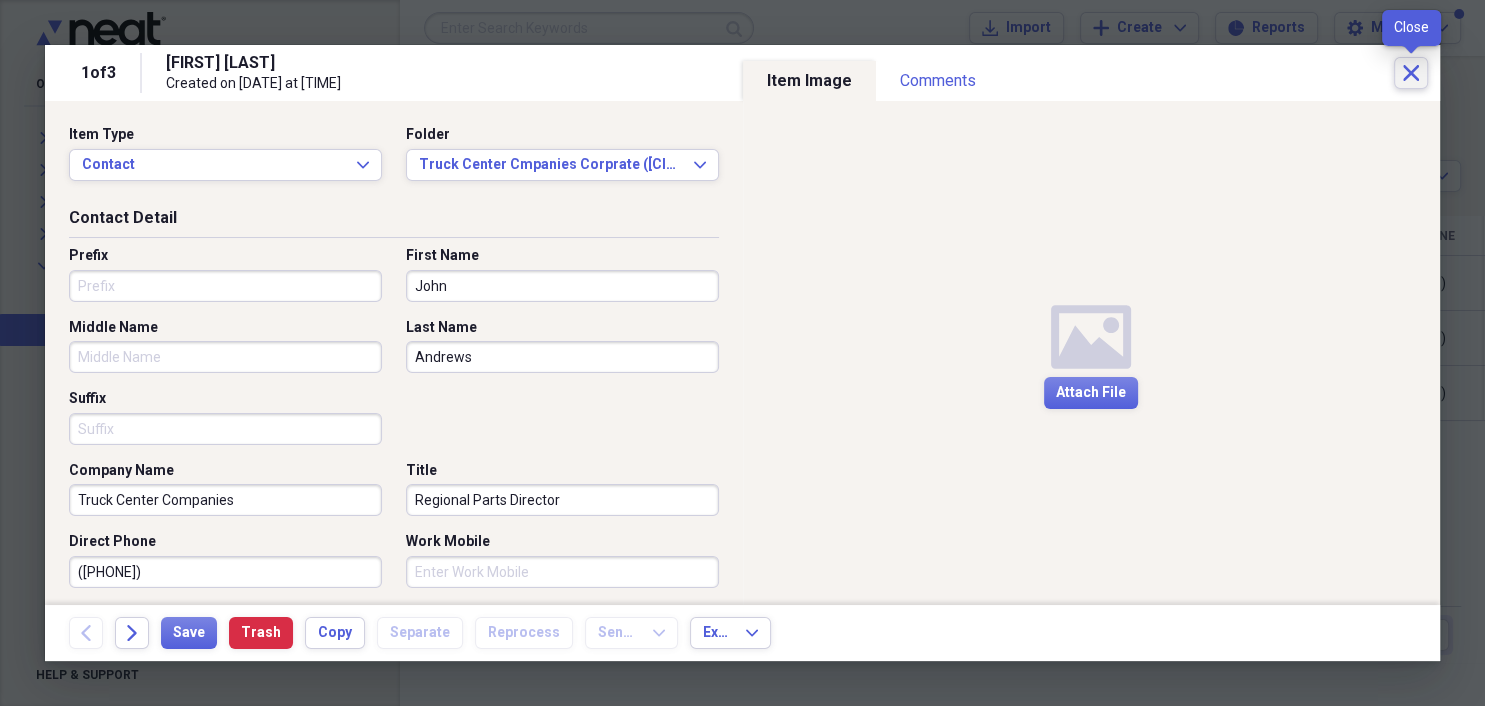 click on "Close" at bounding box center (1411, 73) 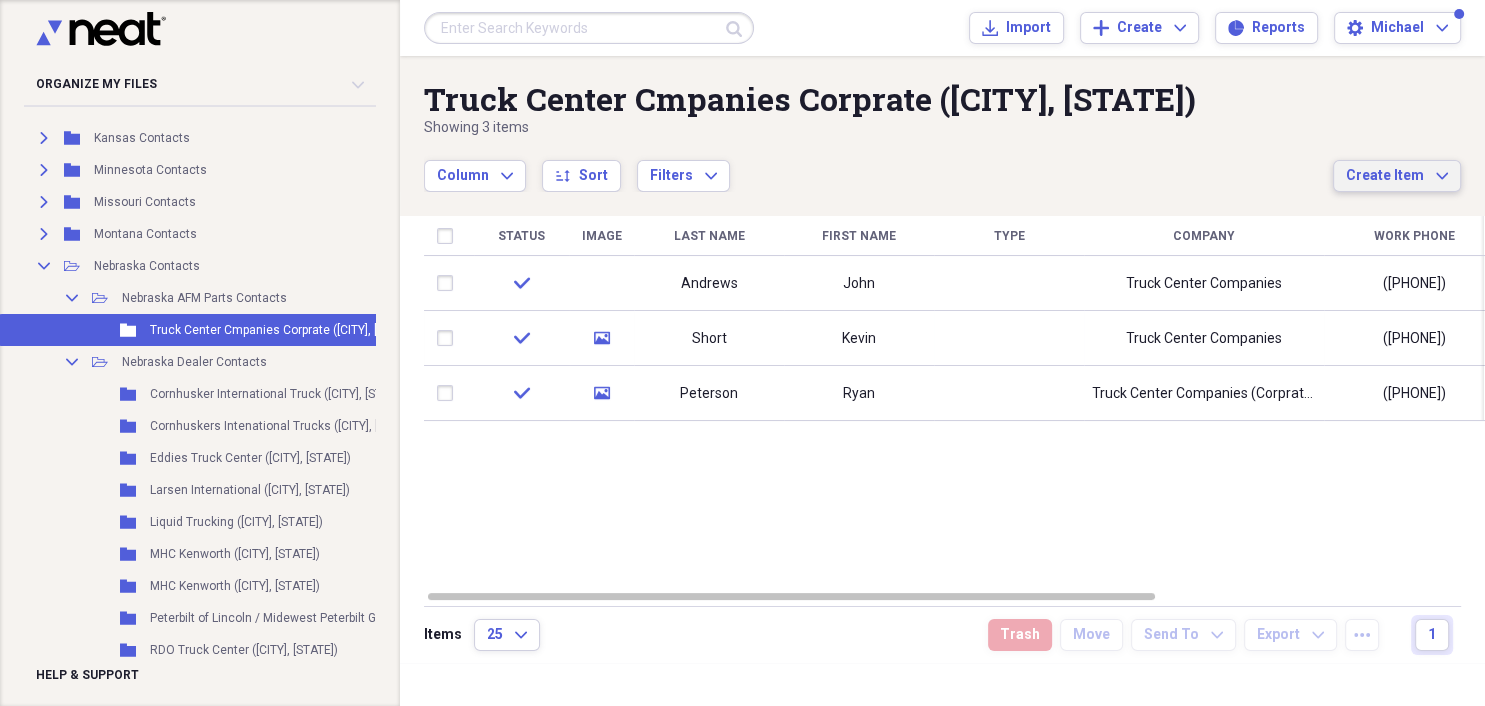 click on "Create Item Expand" at bounding box center [1397, 176] 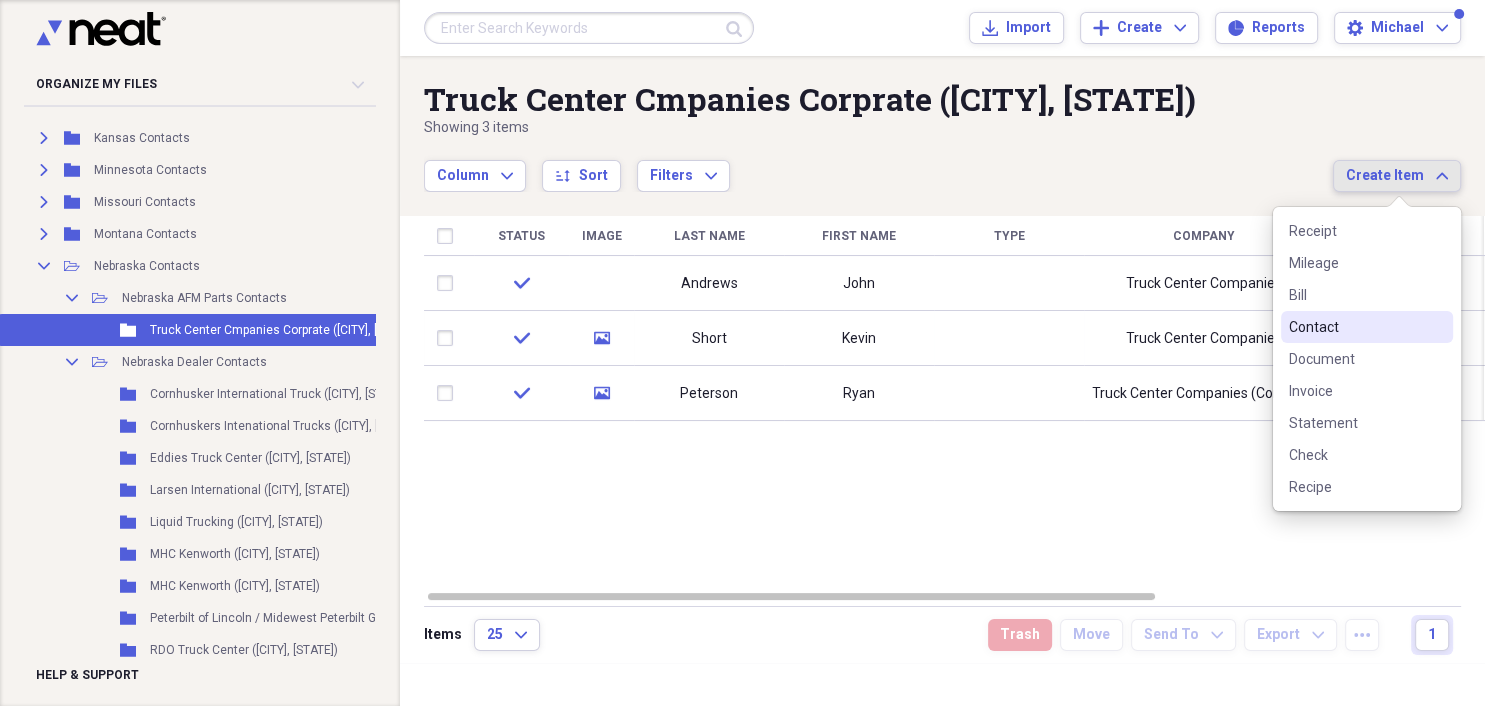 click on "Contact" at bounding box center [1355, 327] 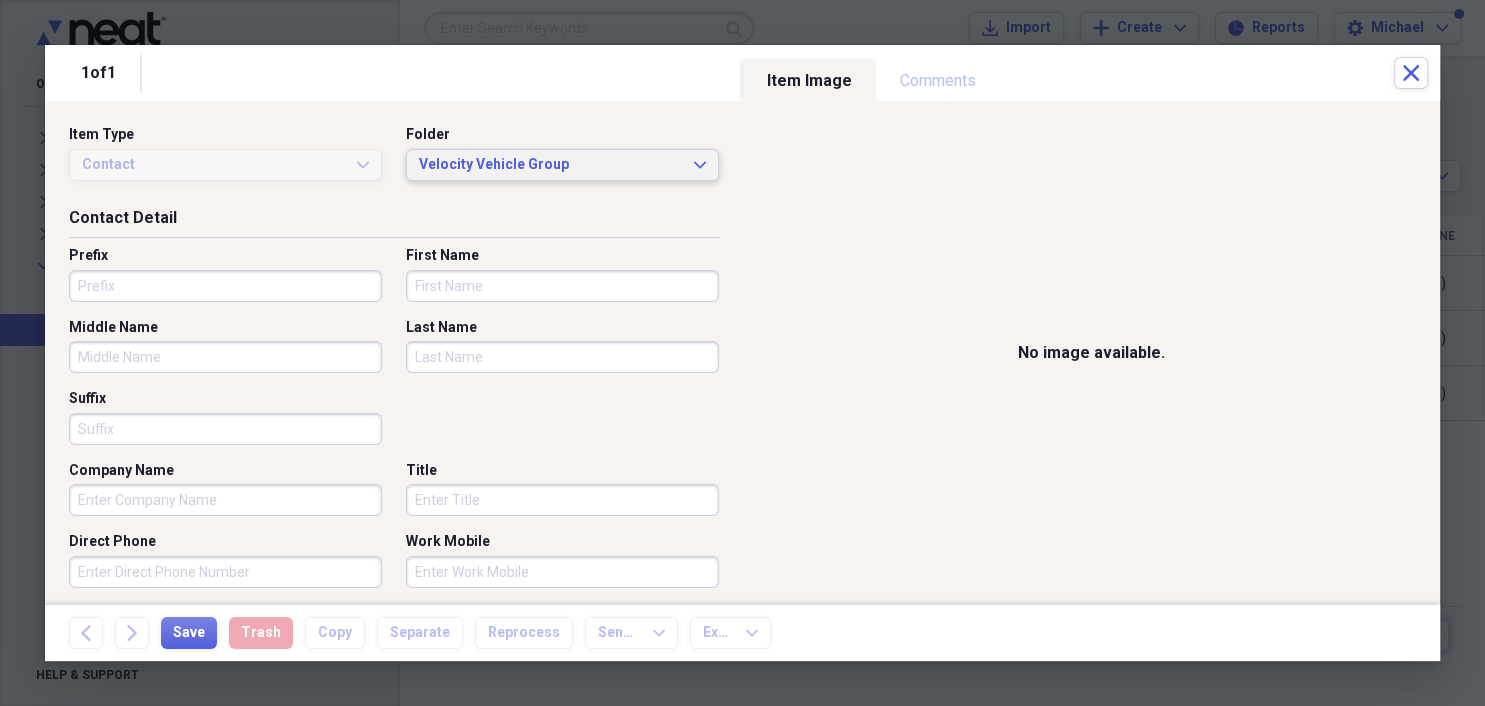 click on "Expand" 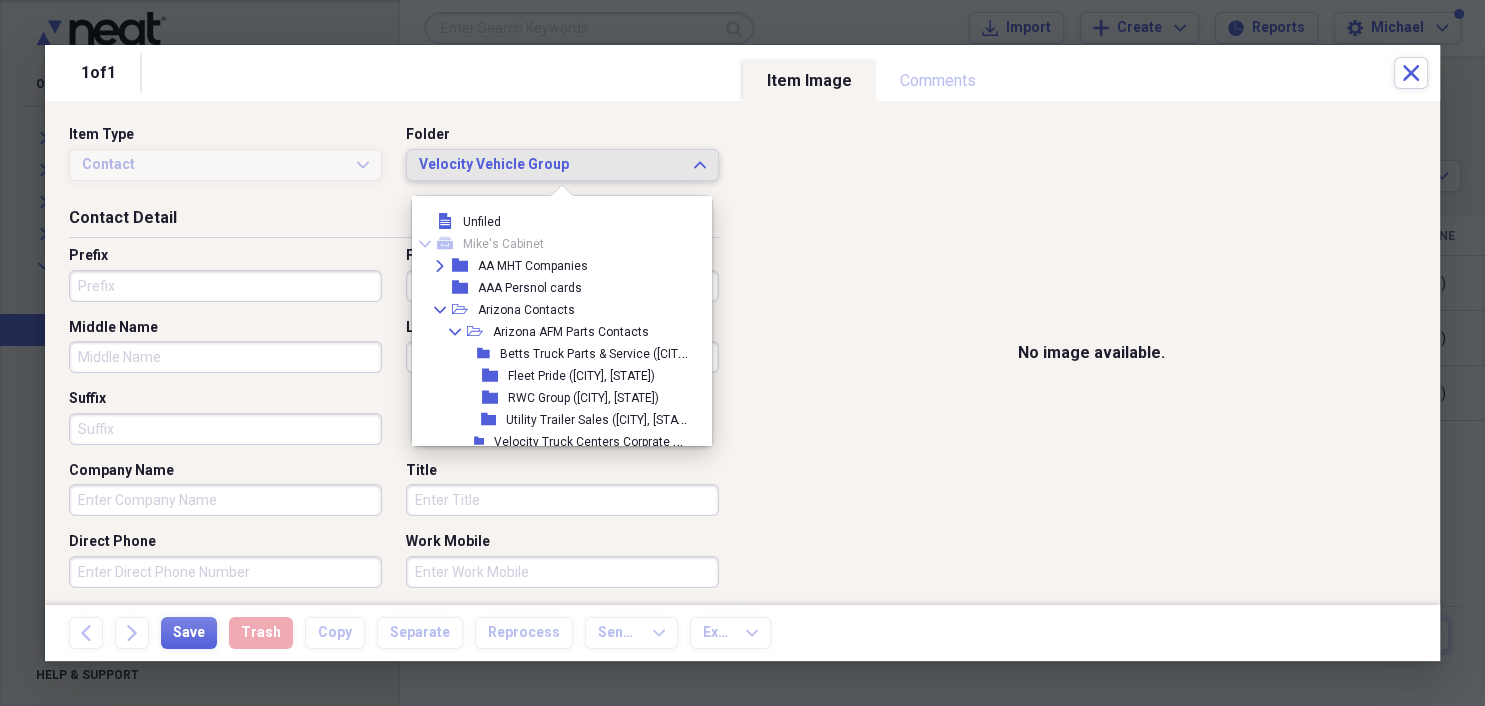 scroll, scrollTop: 2602, scrollLeft: 0, axis: vertical 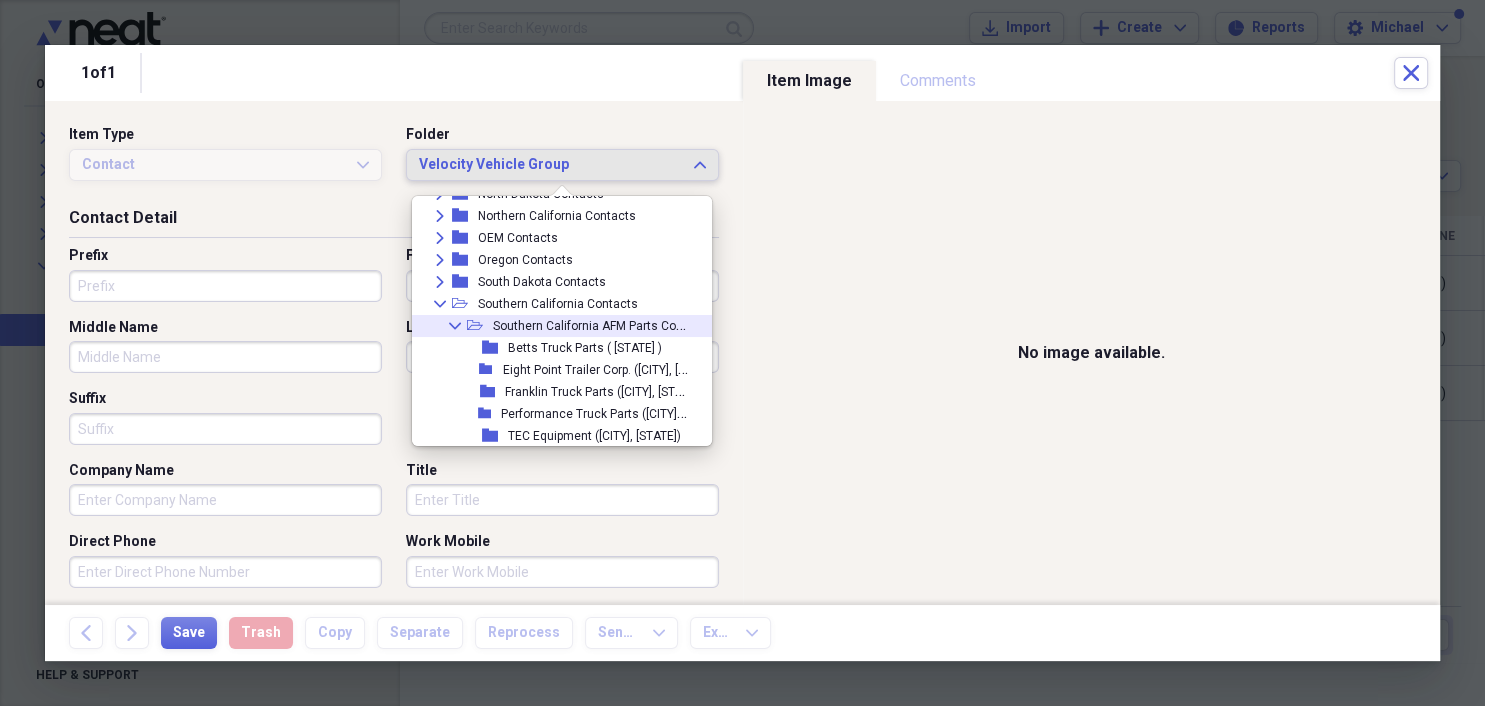 click on "Collapse" 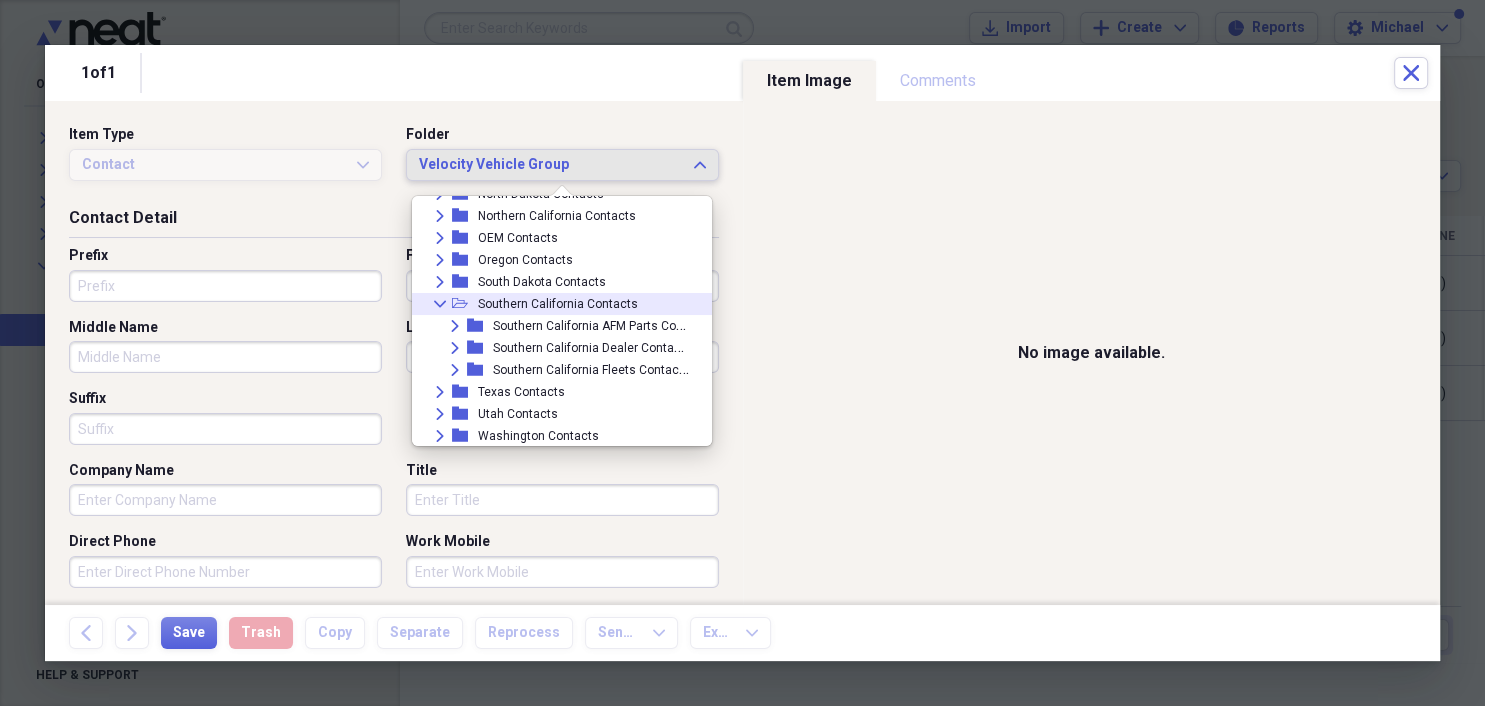 click on "Collapse" 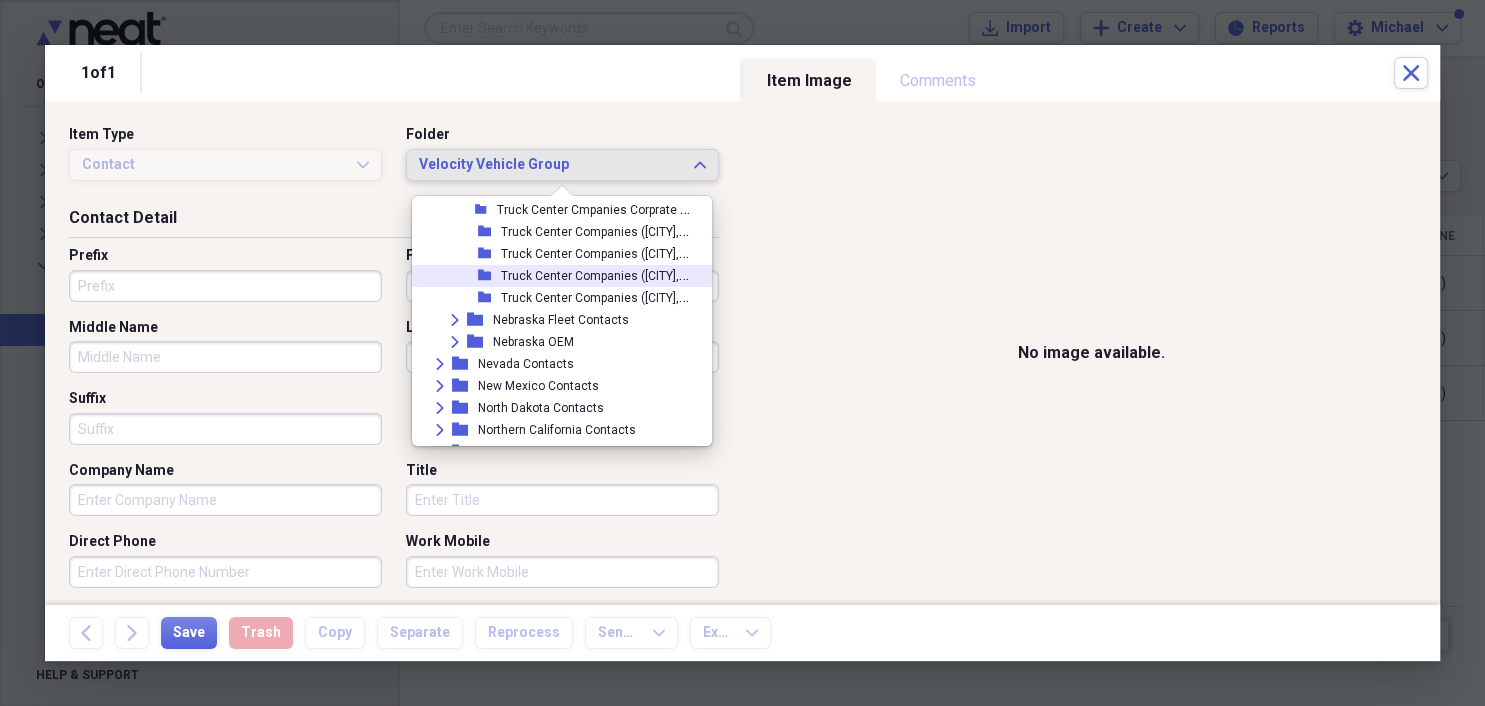 scroll, scrollTop: 2443, scrollLeft: 0, axis: vertical 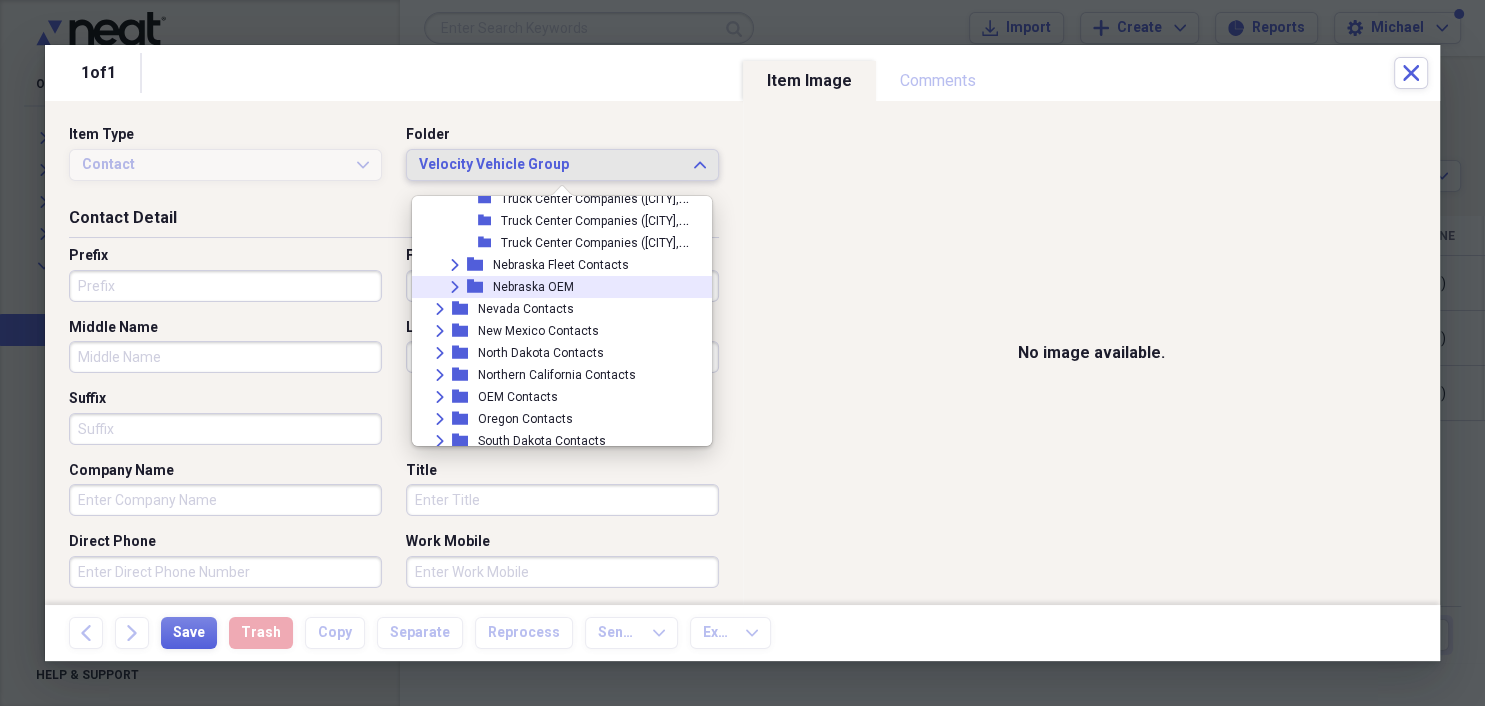 click 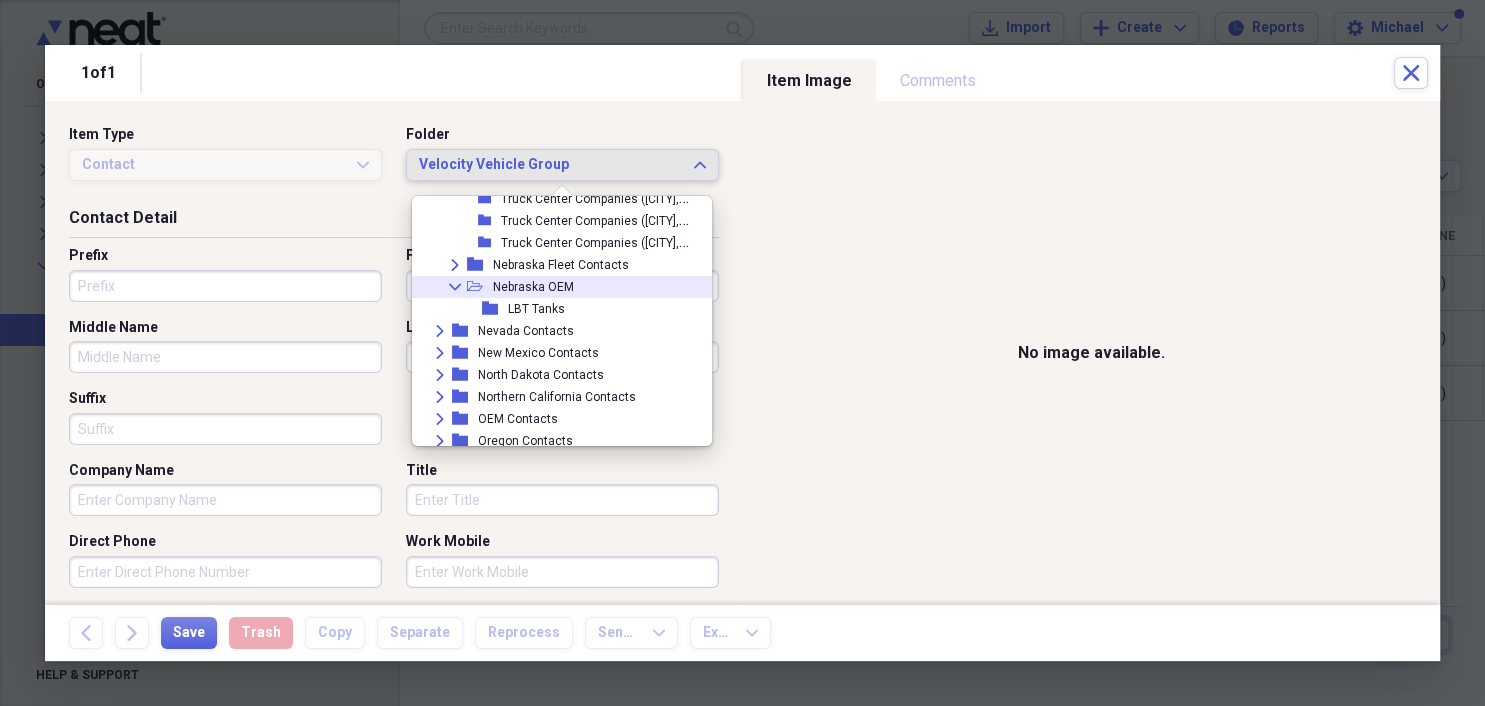 click on "Collapse" 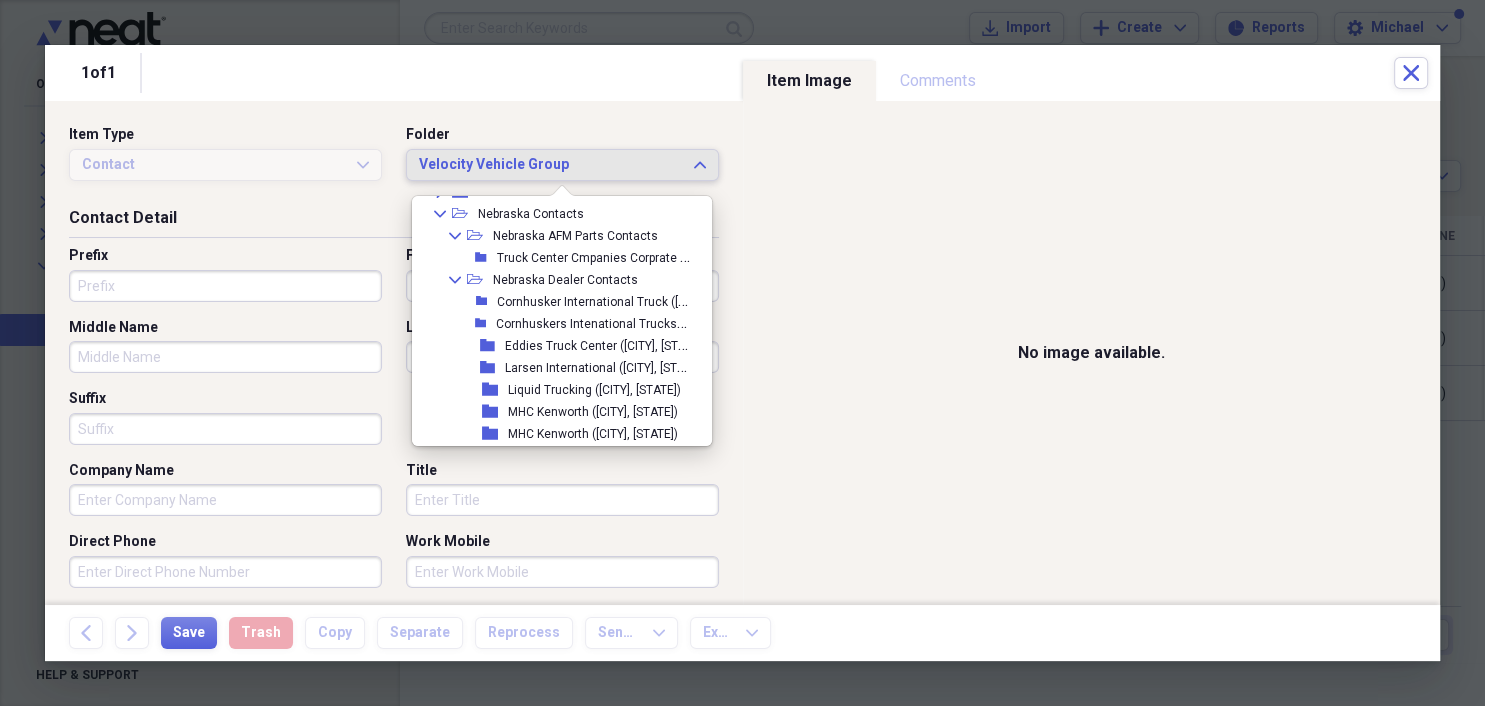 scroll, scrollTop: 1982, scrollLeft: 0, axis: vertical 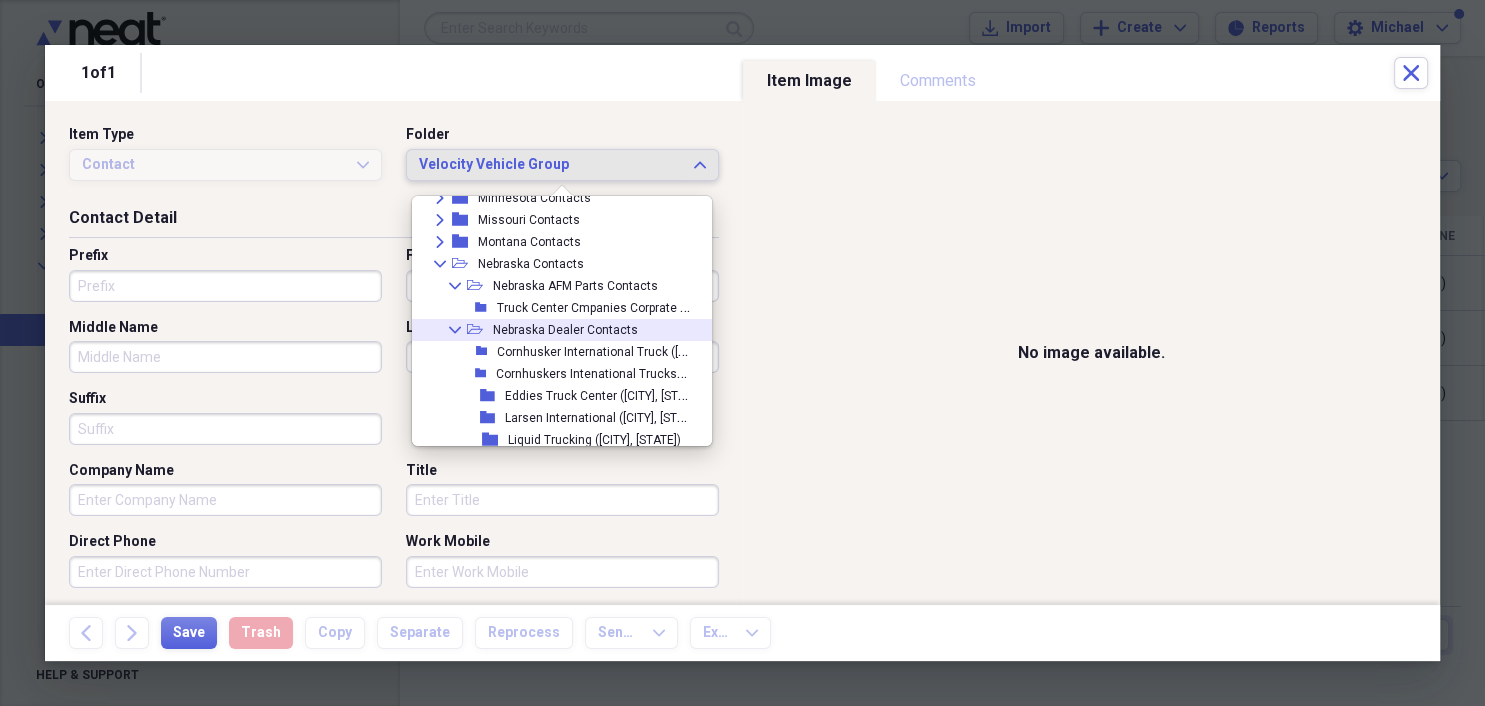 click on "Collapse" at bounding box center (455, 330) 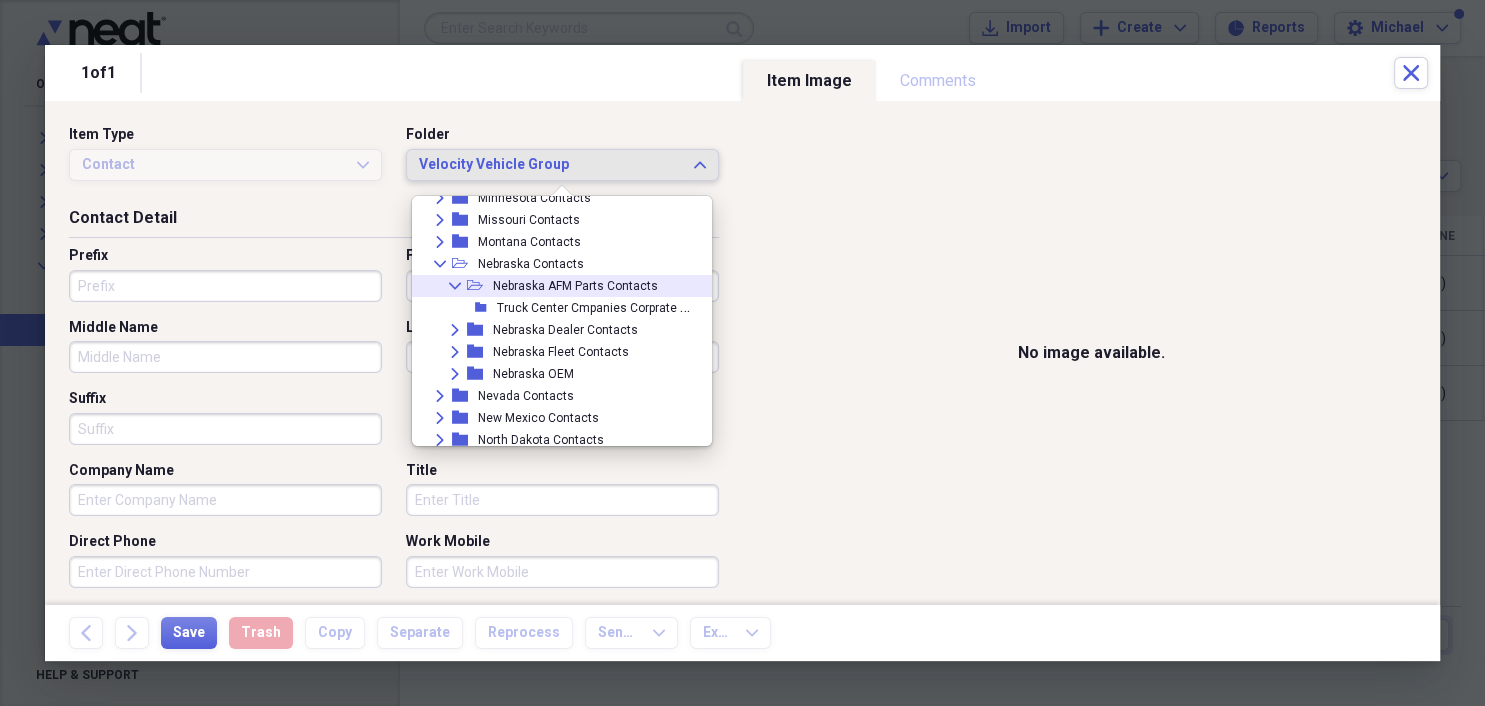 click on "Collapse" 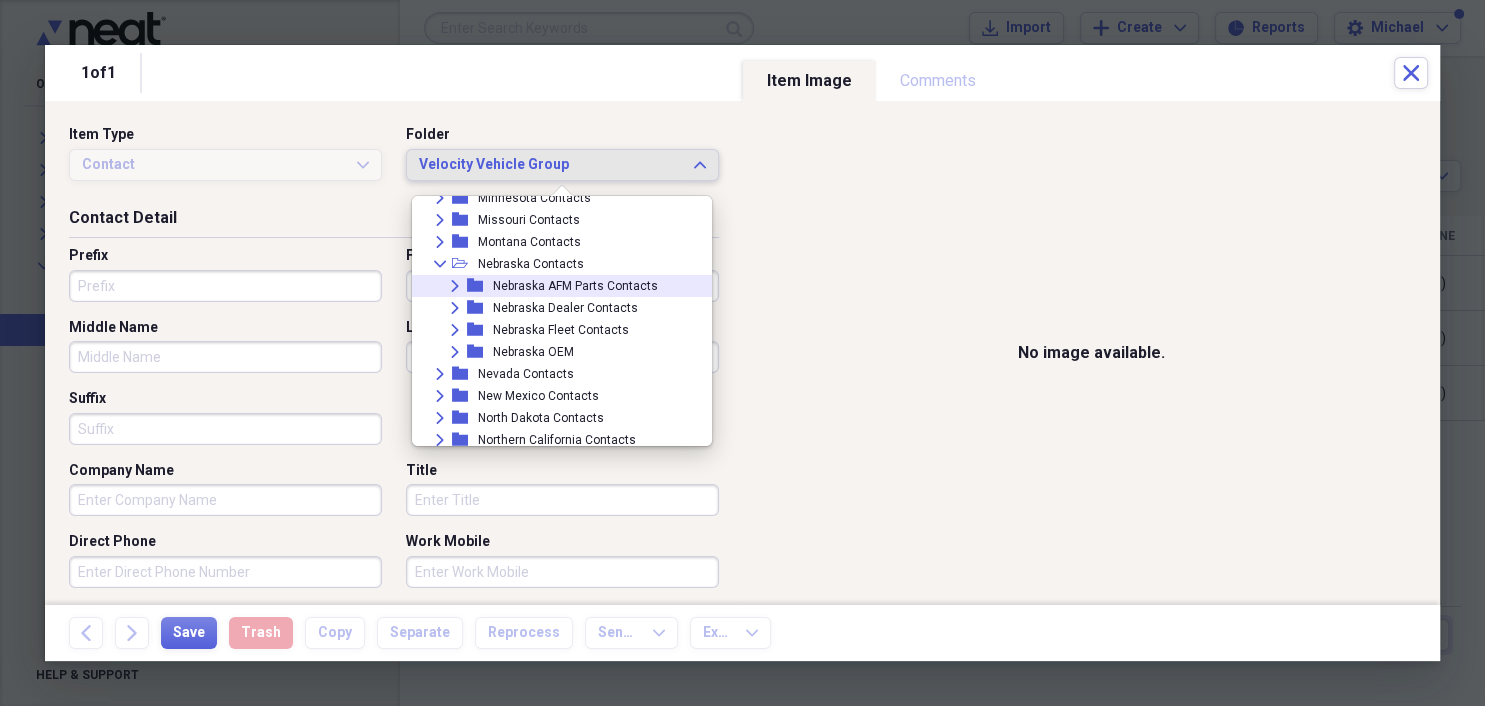 click on "Expand" at bounding box center [455, 286] 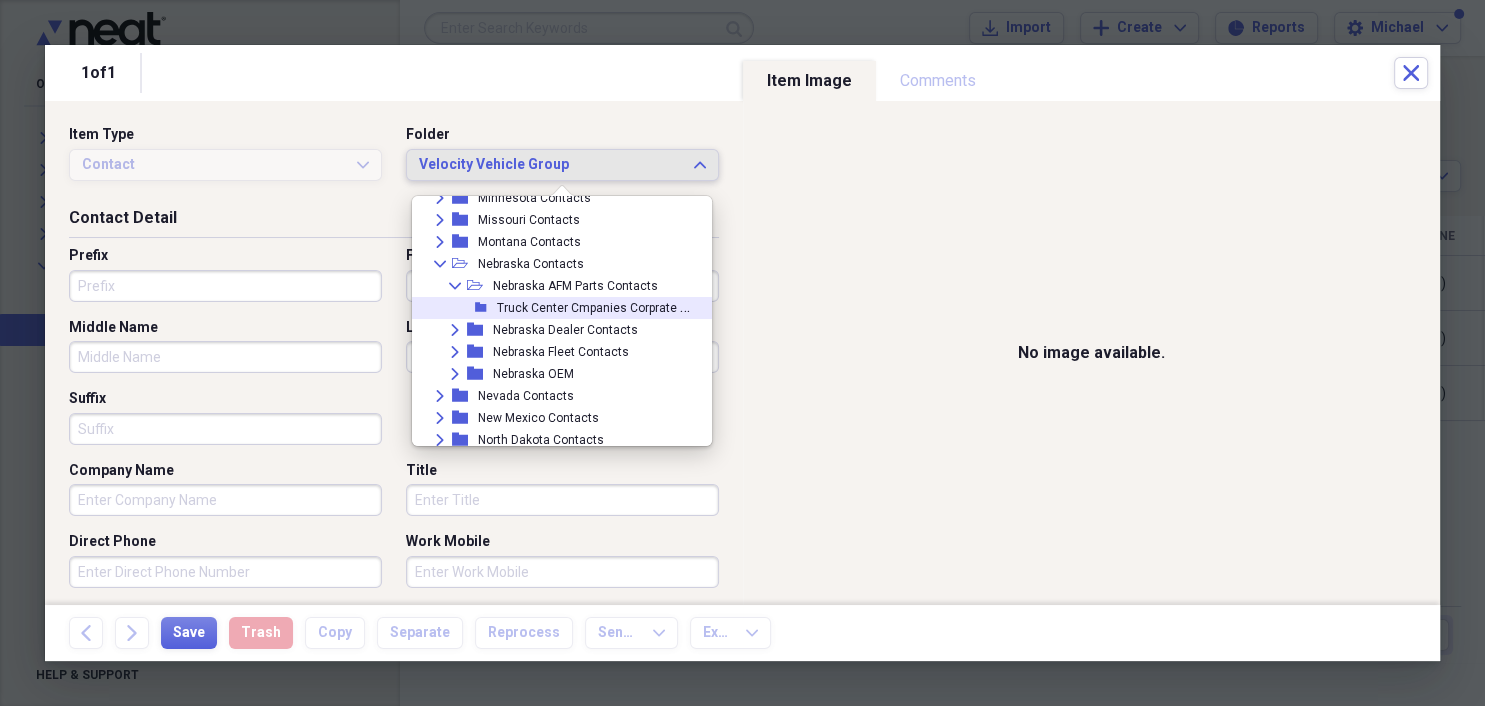 click on "Truck Center Cmpanies Corprate ([CITY], [STATE])" at bounding box center (631, 306) 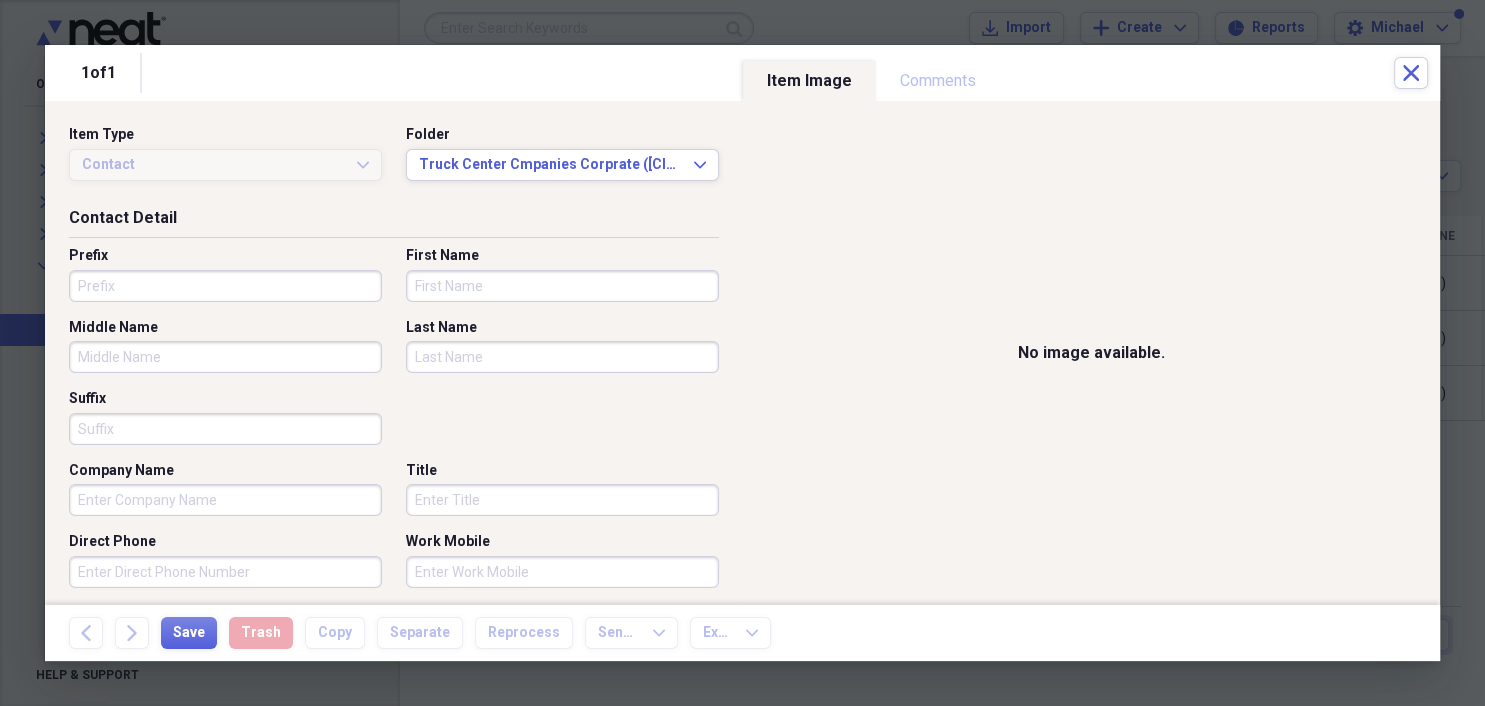 click on "First Name" at bounding box center [562, 286] 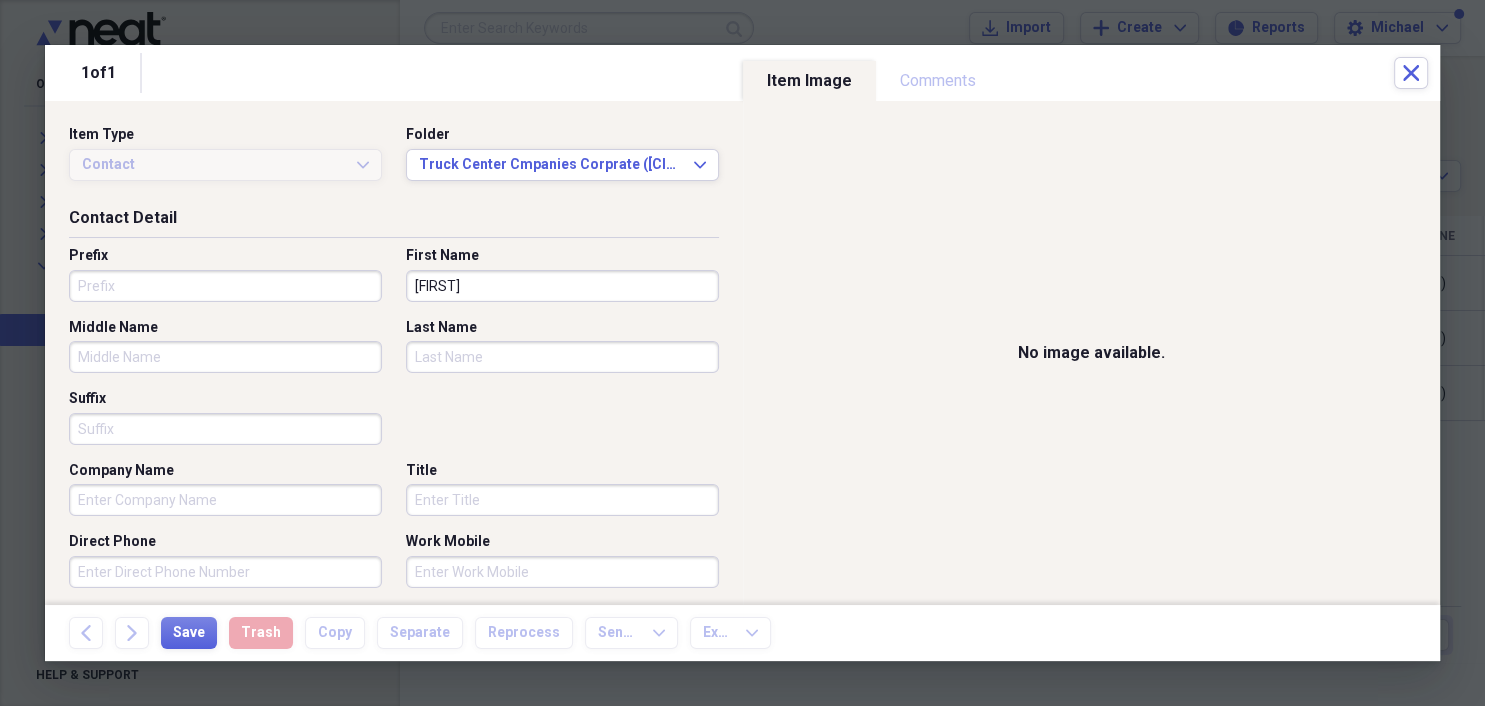 type on "[FIRST]" 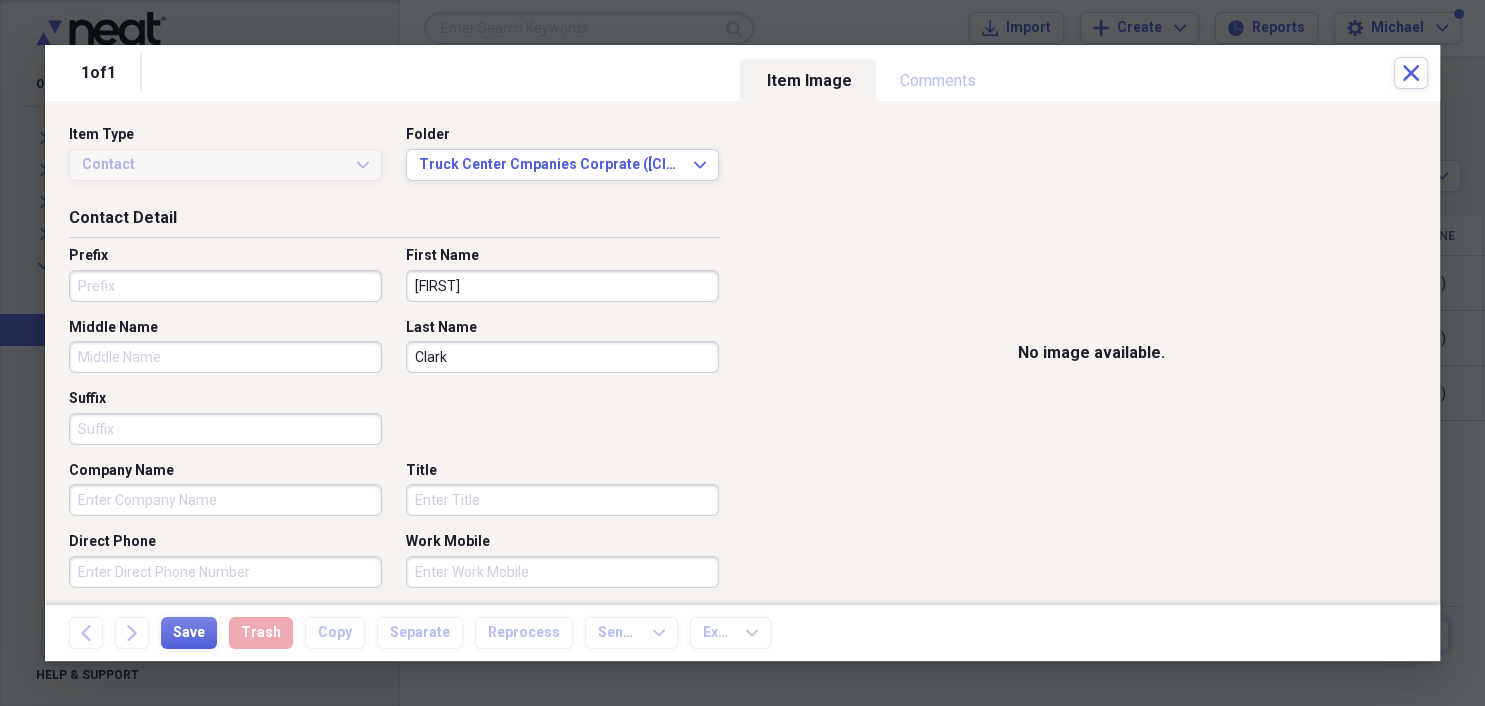 type on "Clark" 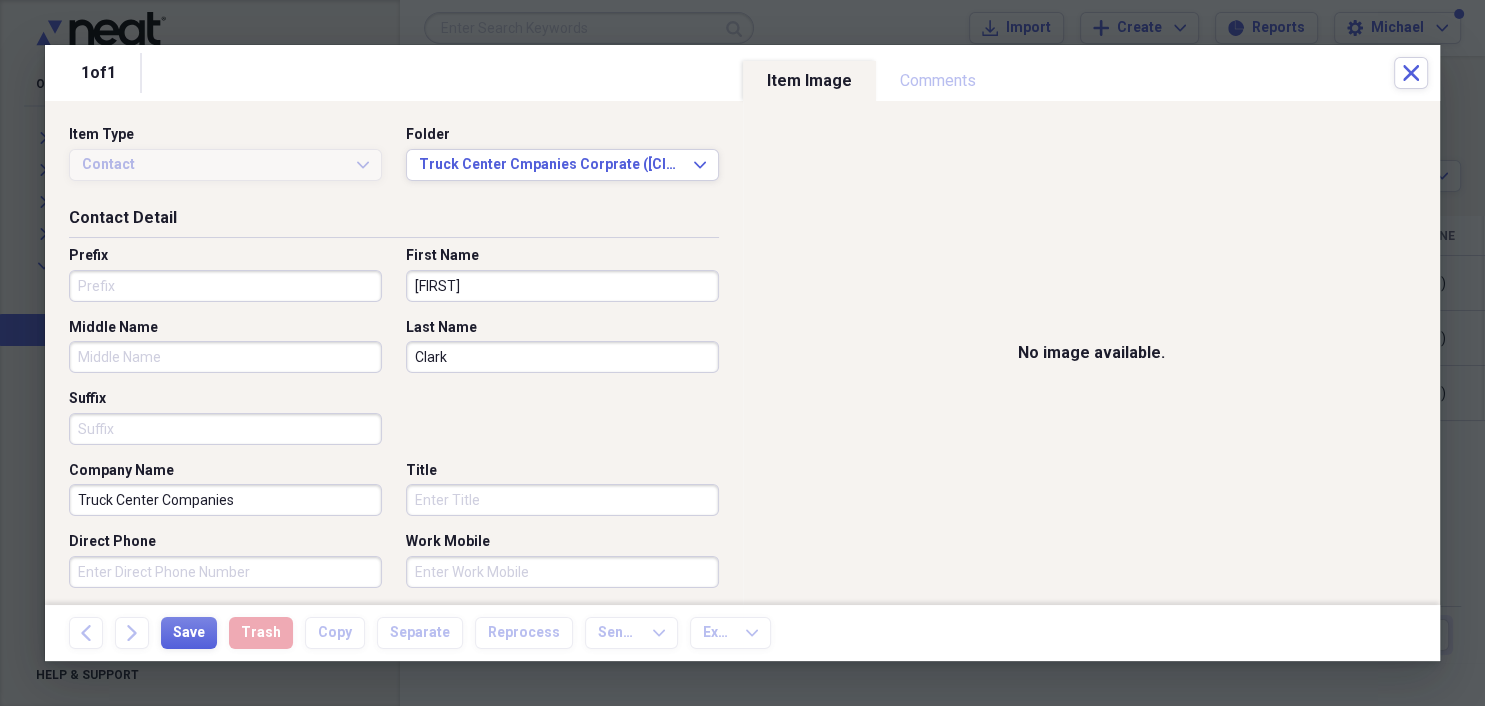 type on "Truck Center Companies" 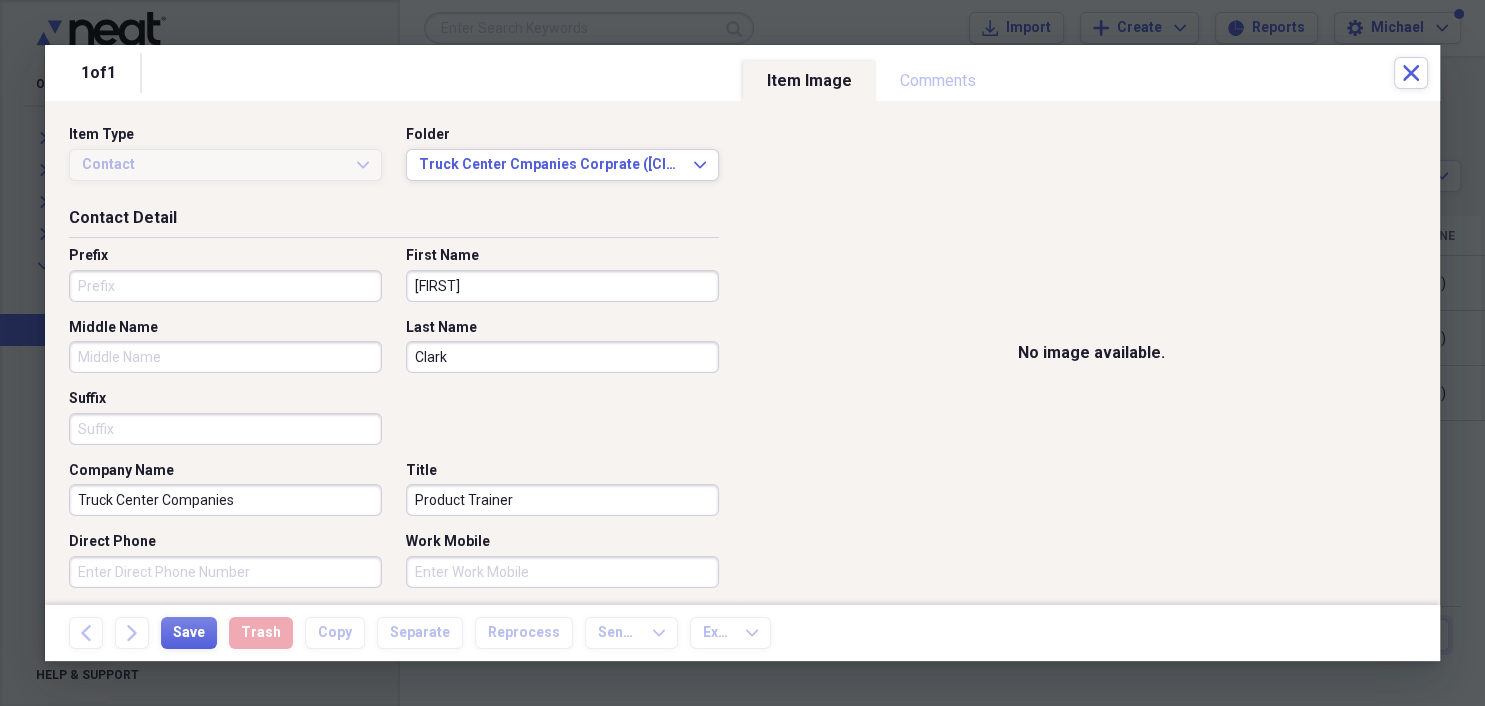 type on "Product Trainer" 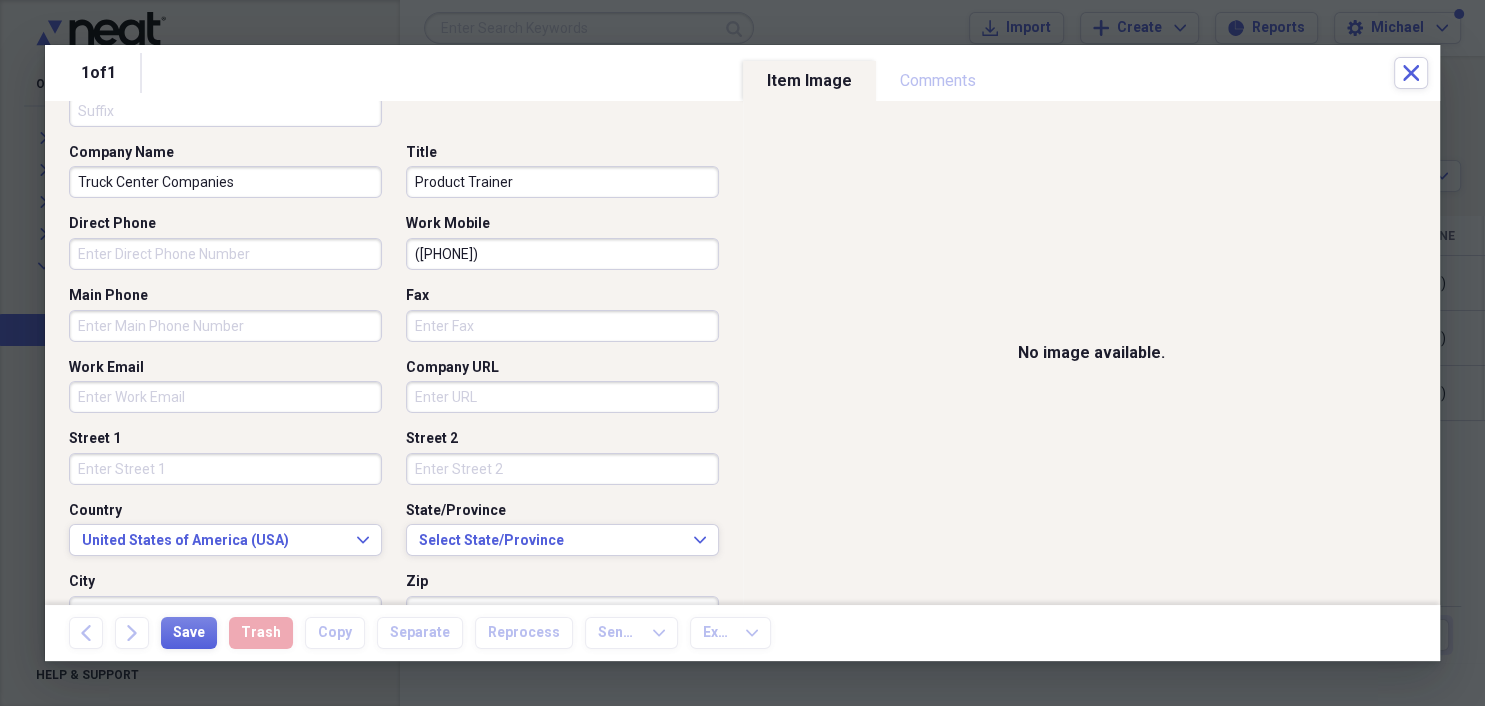 scroll, scrollTop: 345, scrollLeft: 0, axis: vertical 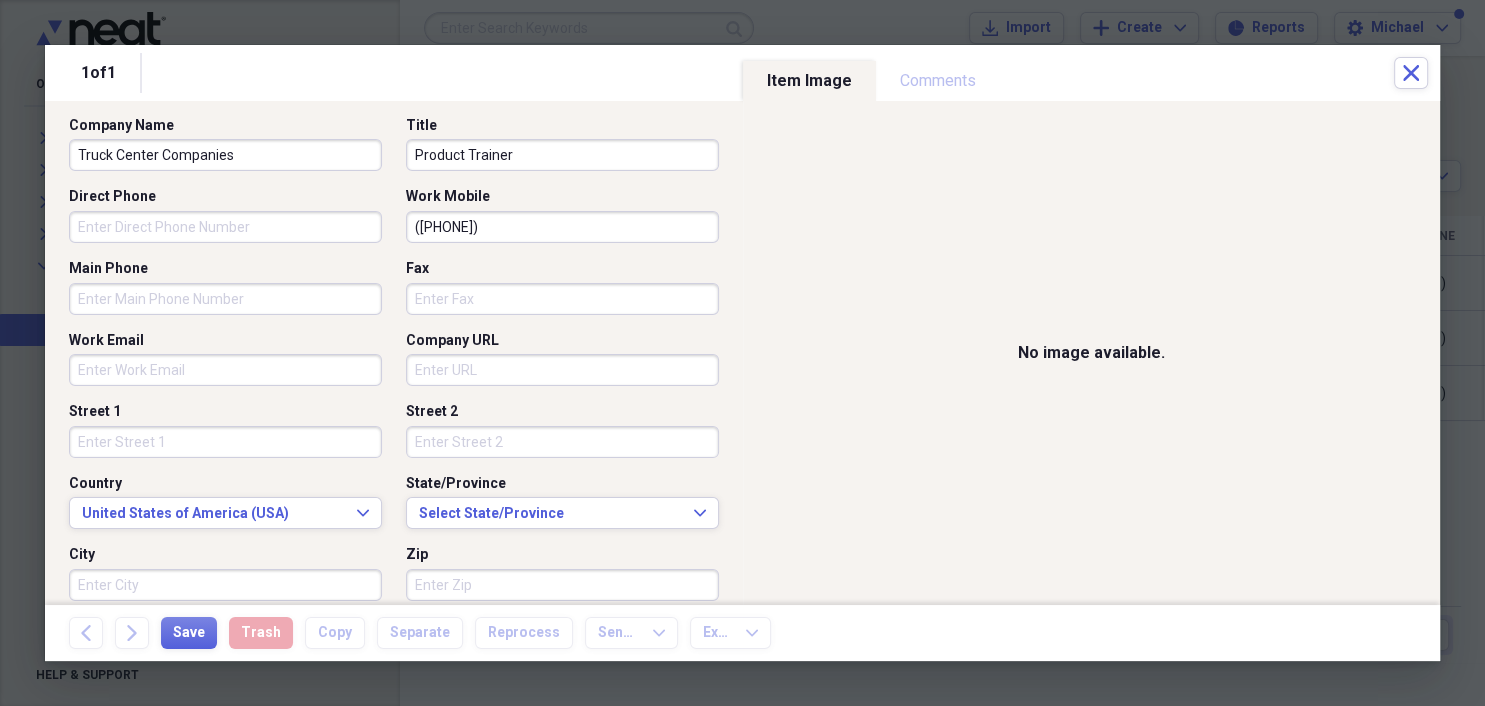 type on "([PHONE])" 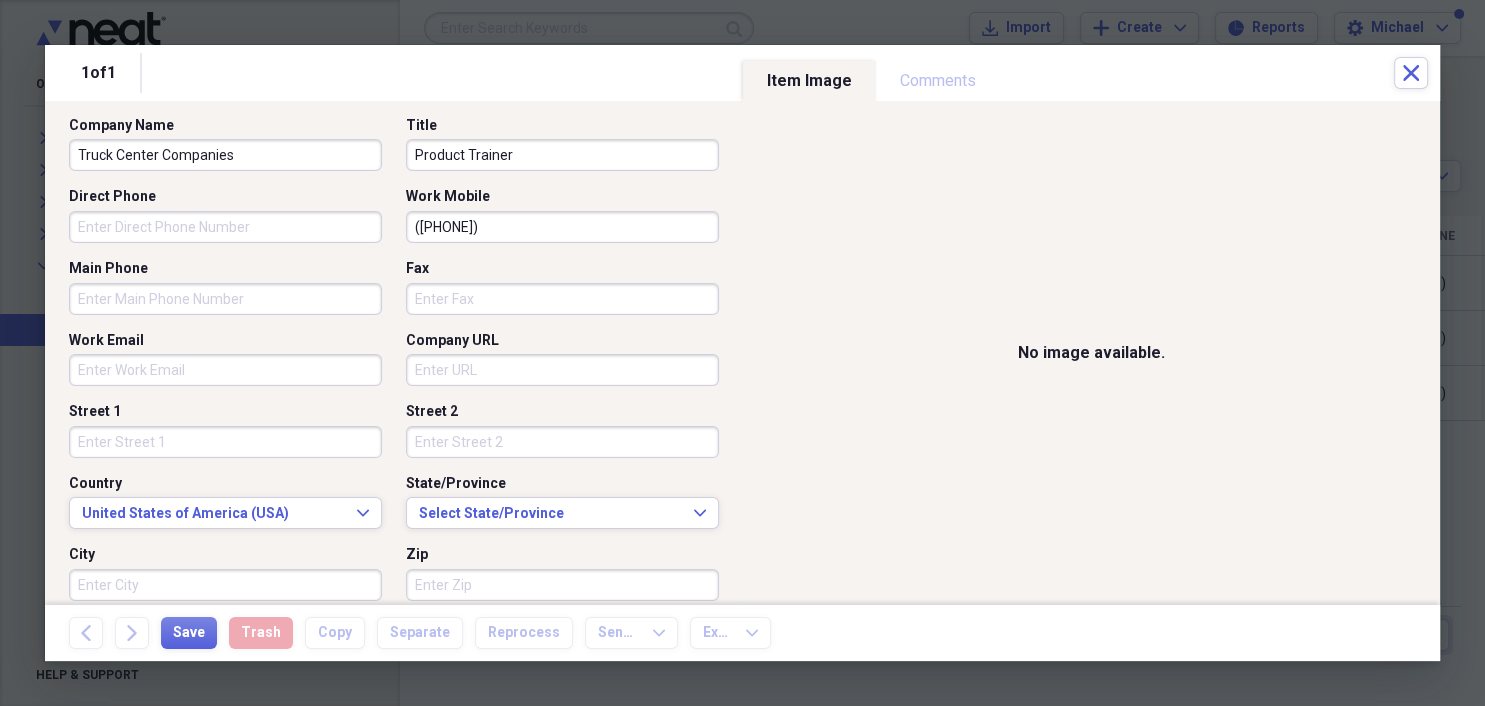 click on "Street 1" at bounding box center (225, 442) 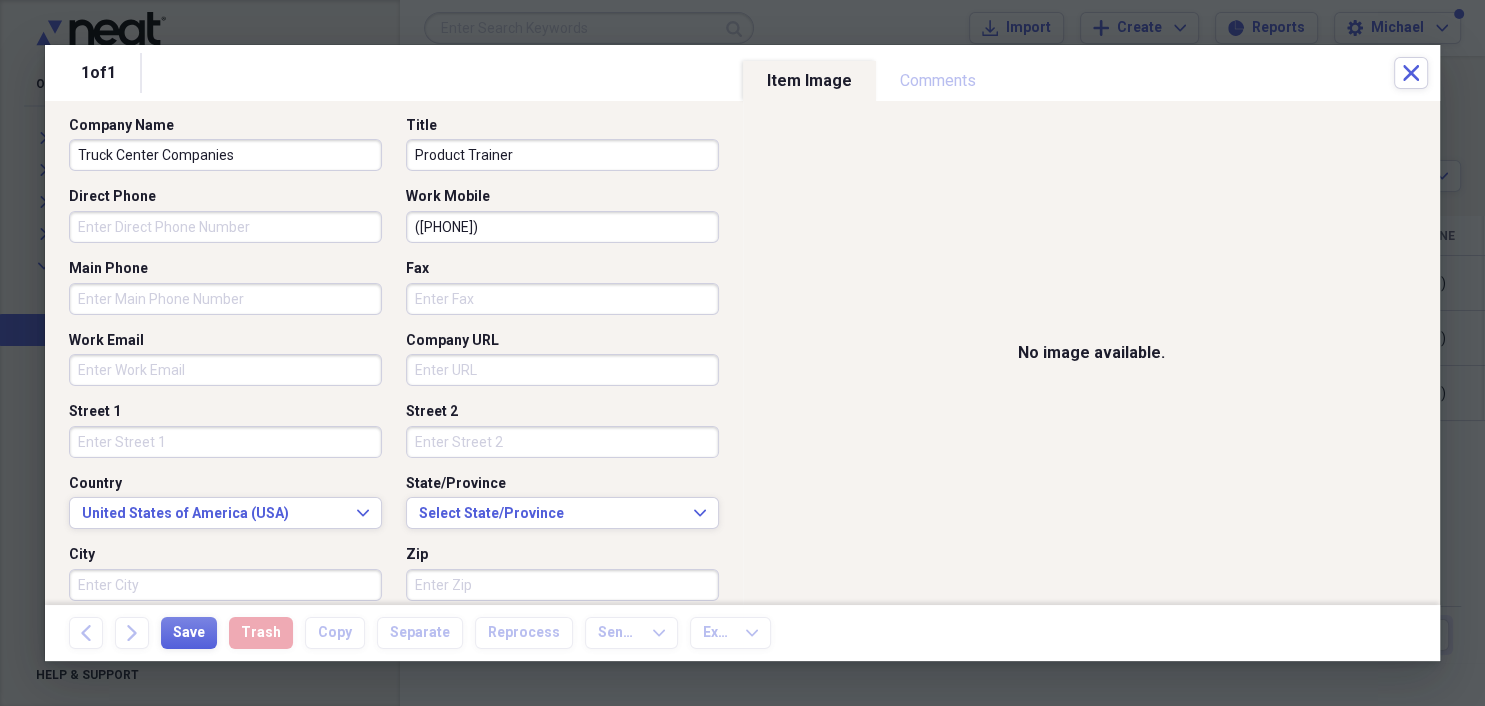 paste on "[NUMBER] [STREET]" 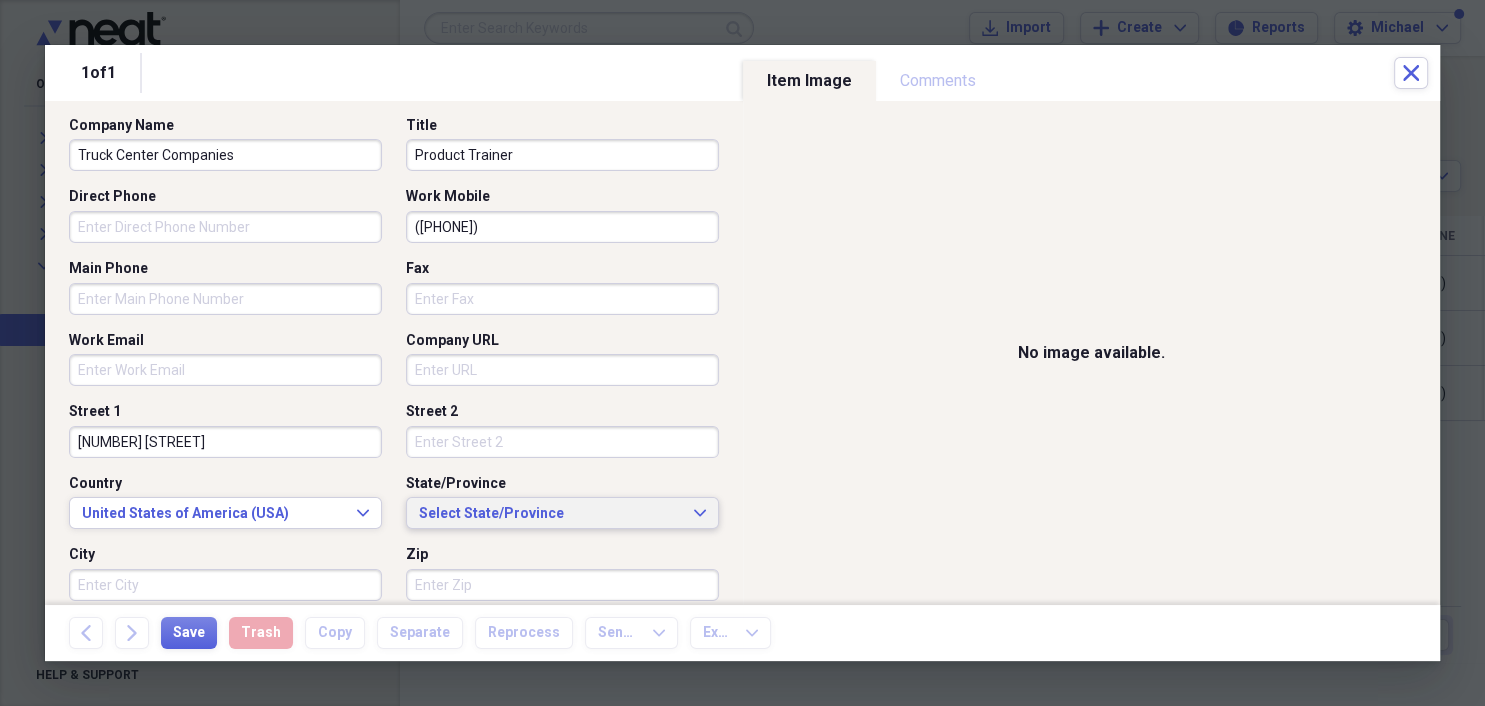 type on "[NUMBER] [STREET]" 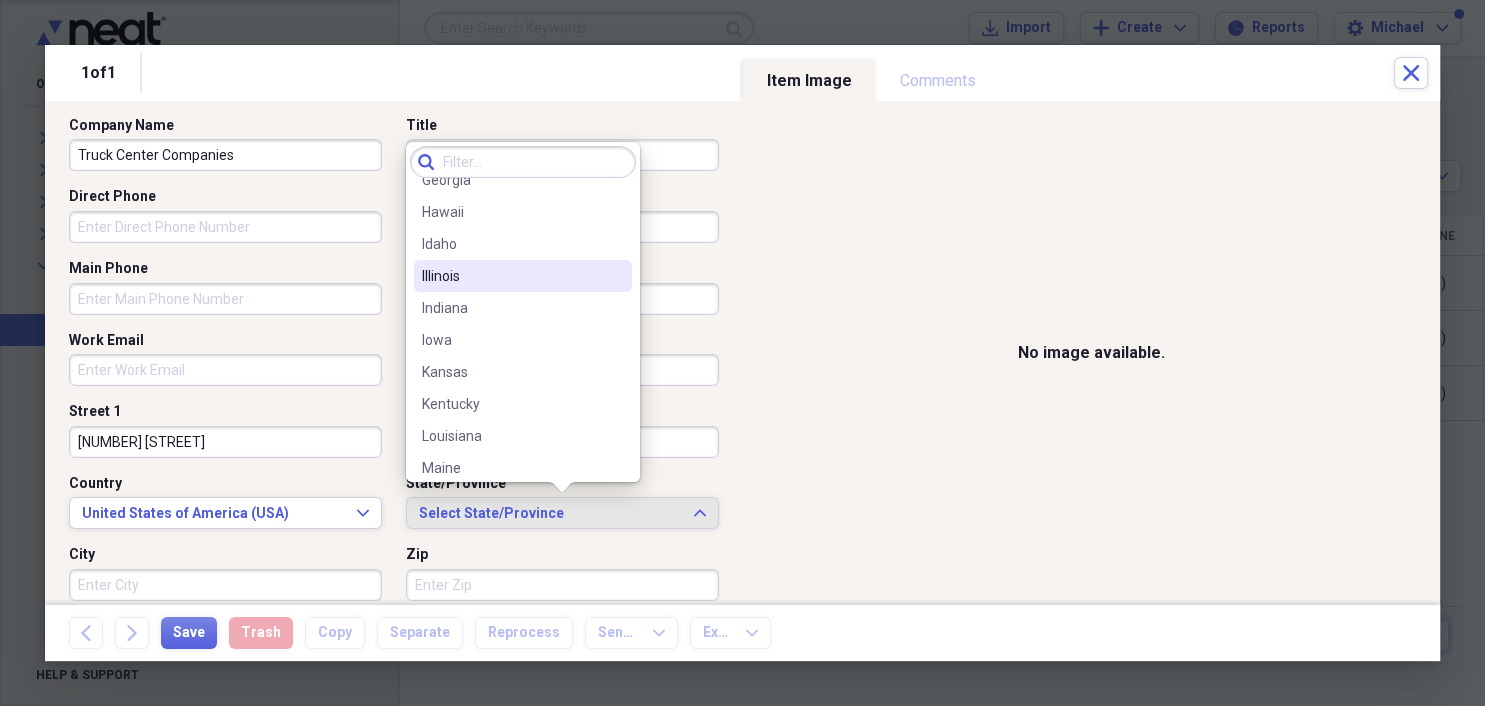 scroll, scrollTop: 345, scrollLeft: 0, axis: vertical 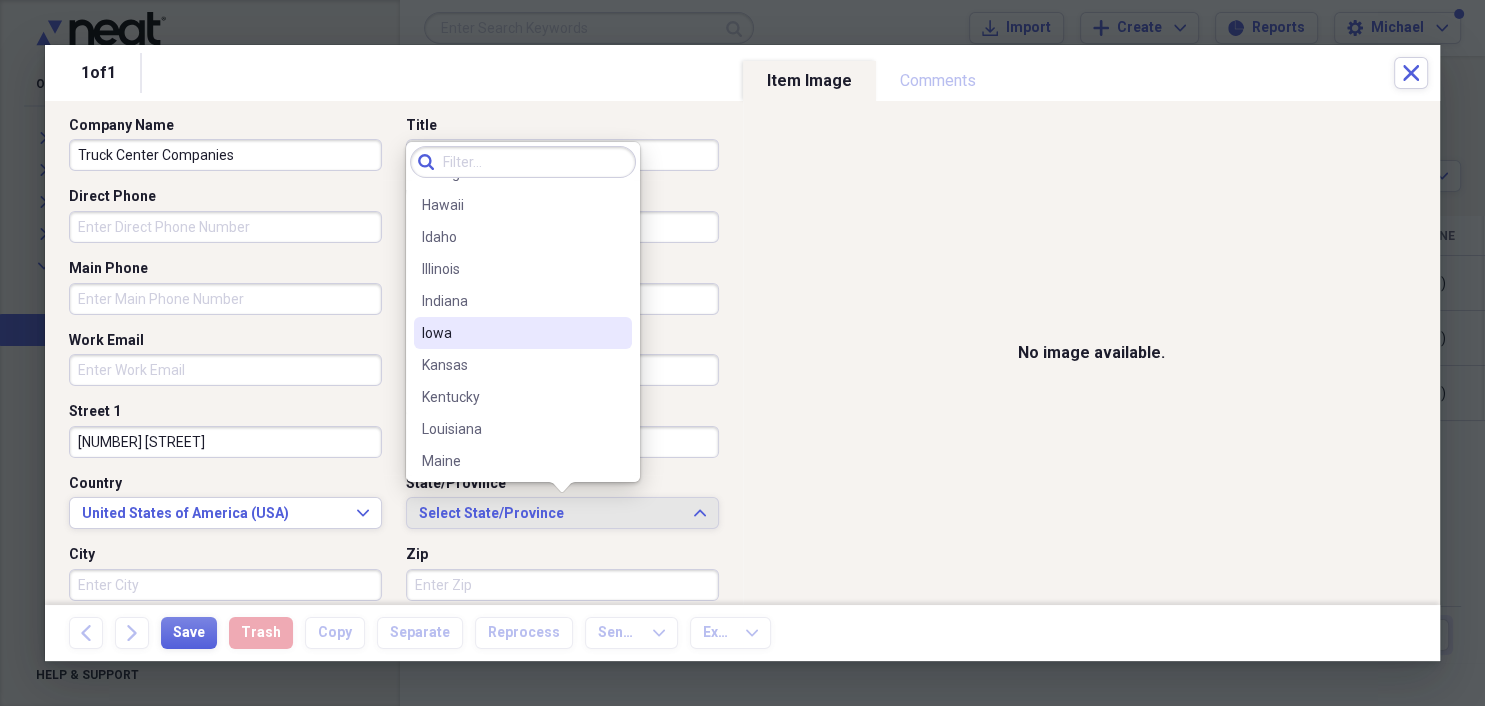 click on "Iowa" at bounding box center [511, 333] 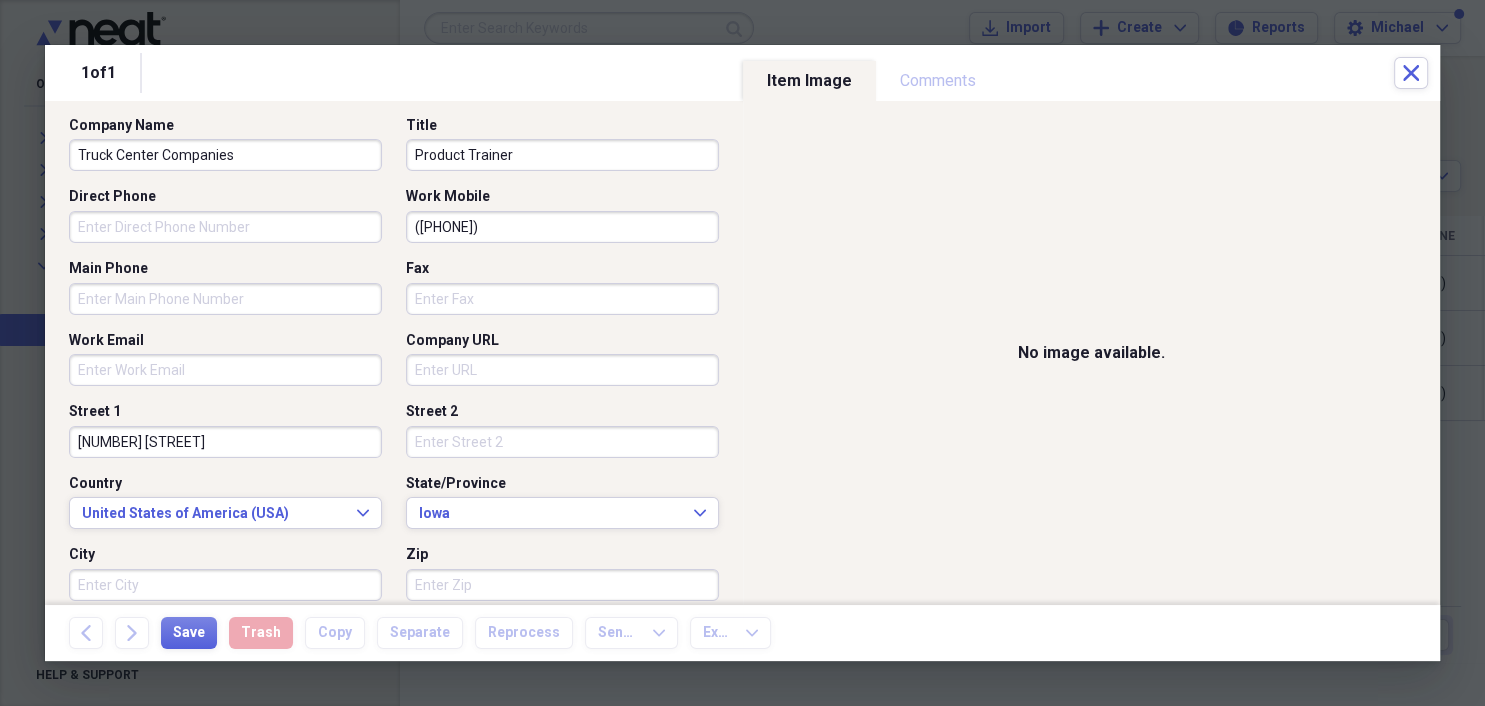 click on "City" at bounding box center [225, 585] 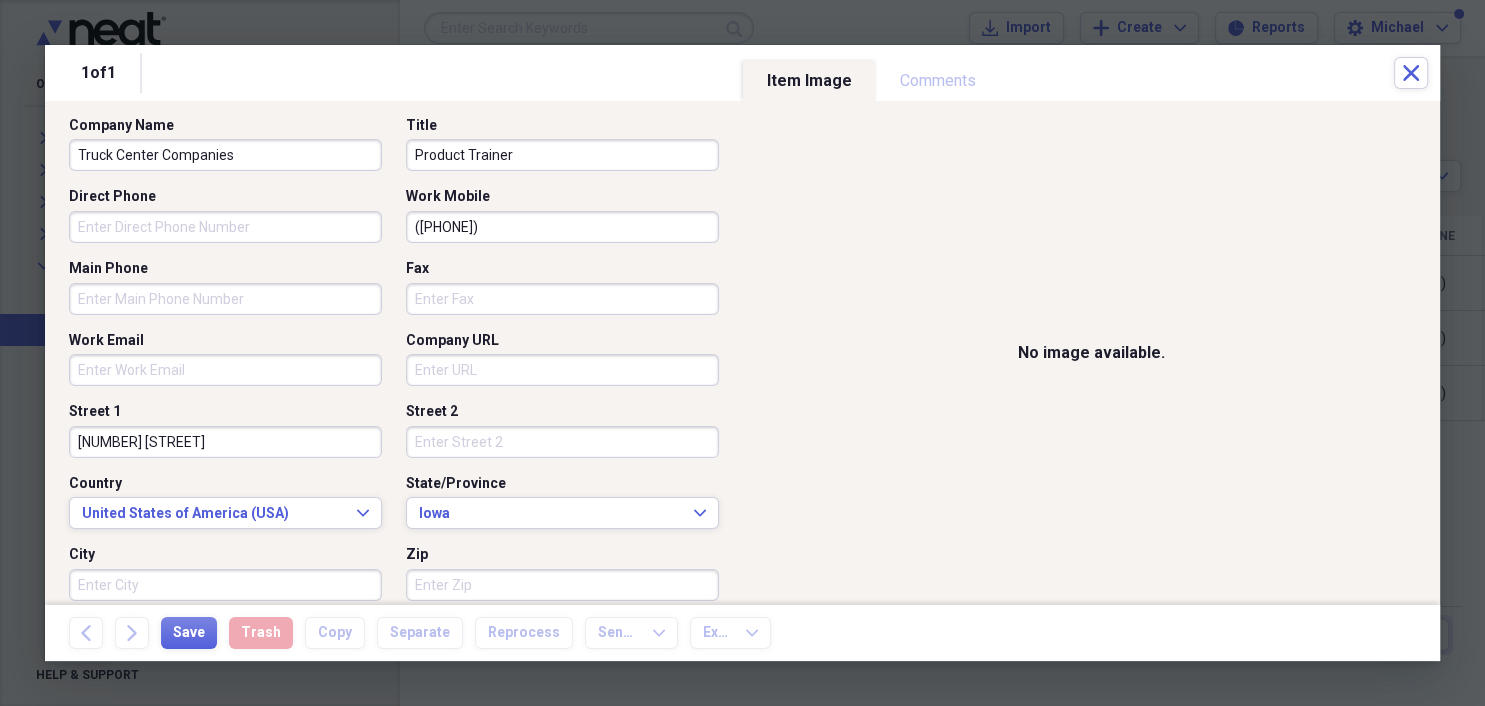 paste on "[CITY], [STATE]" 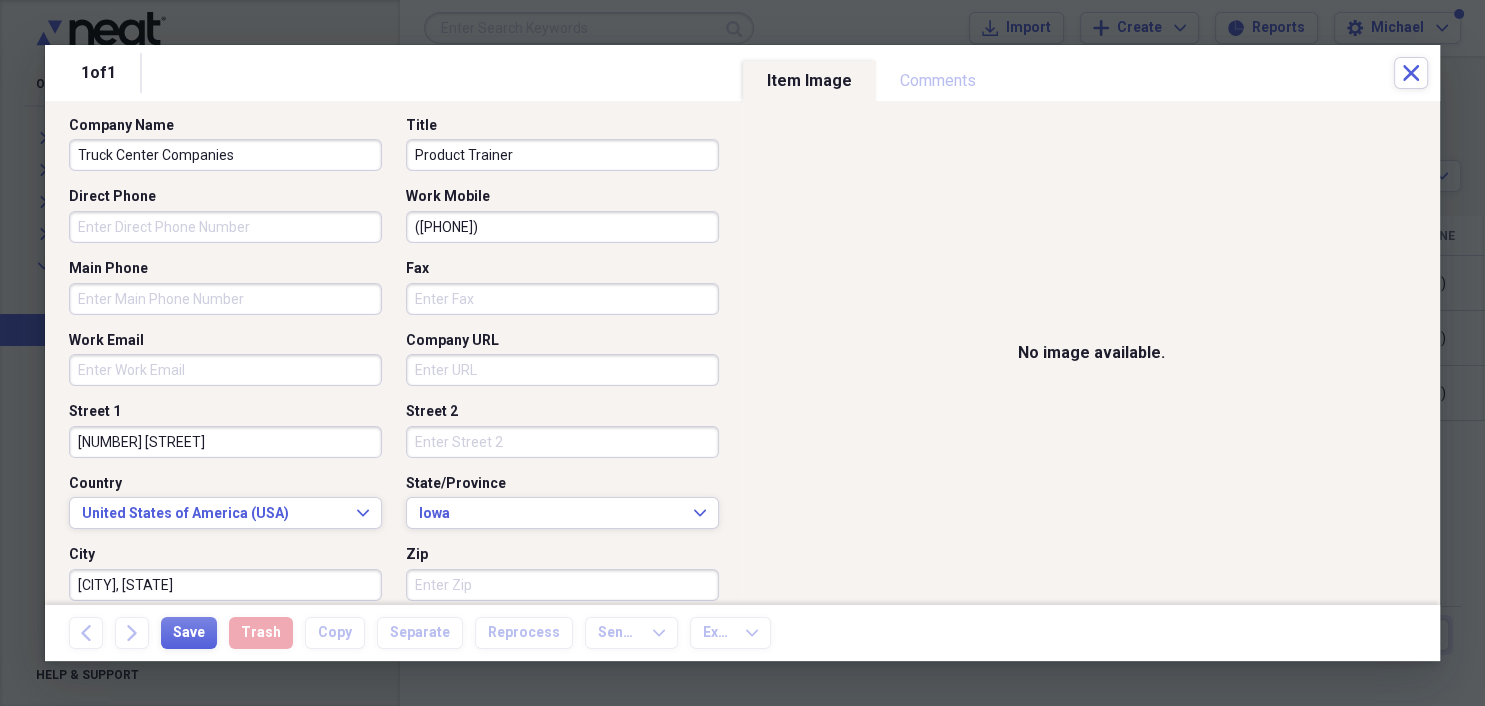 click on "[CITY], [STATE]" at bounding box center (225, 585) 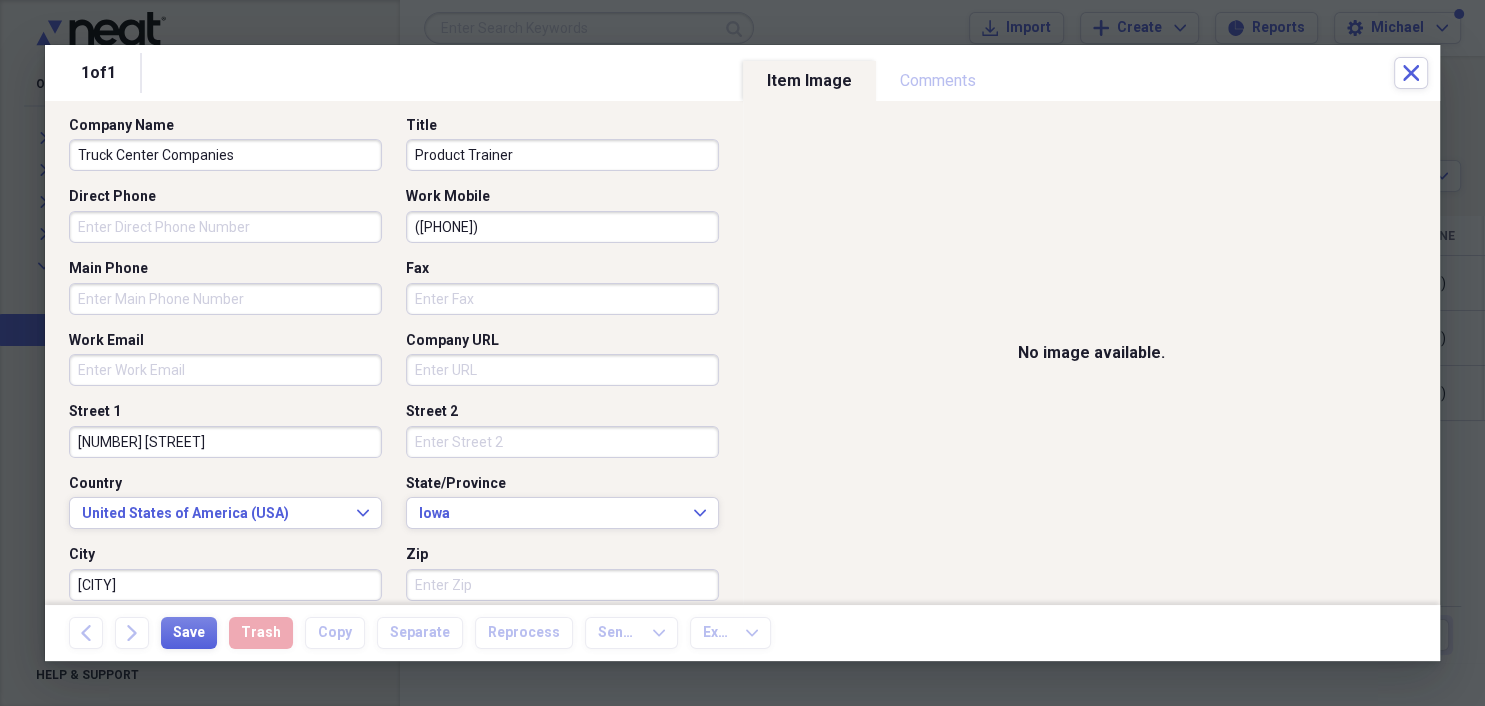 type on "[CITY]" 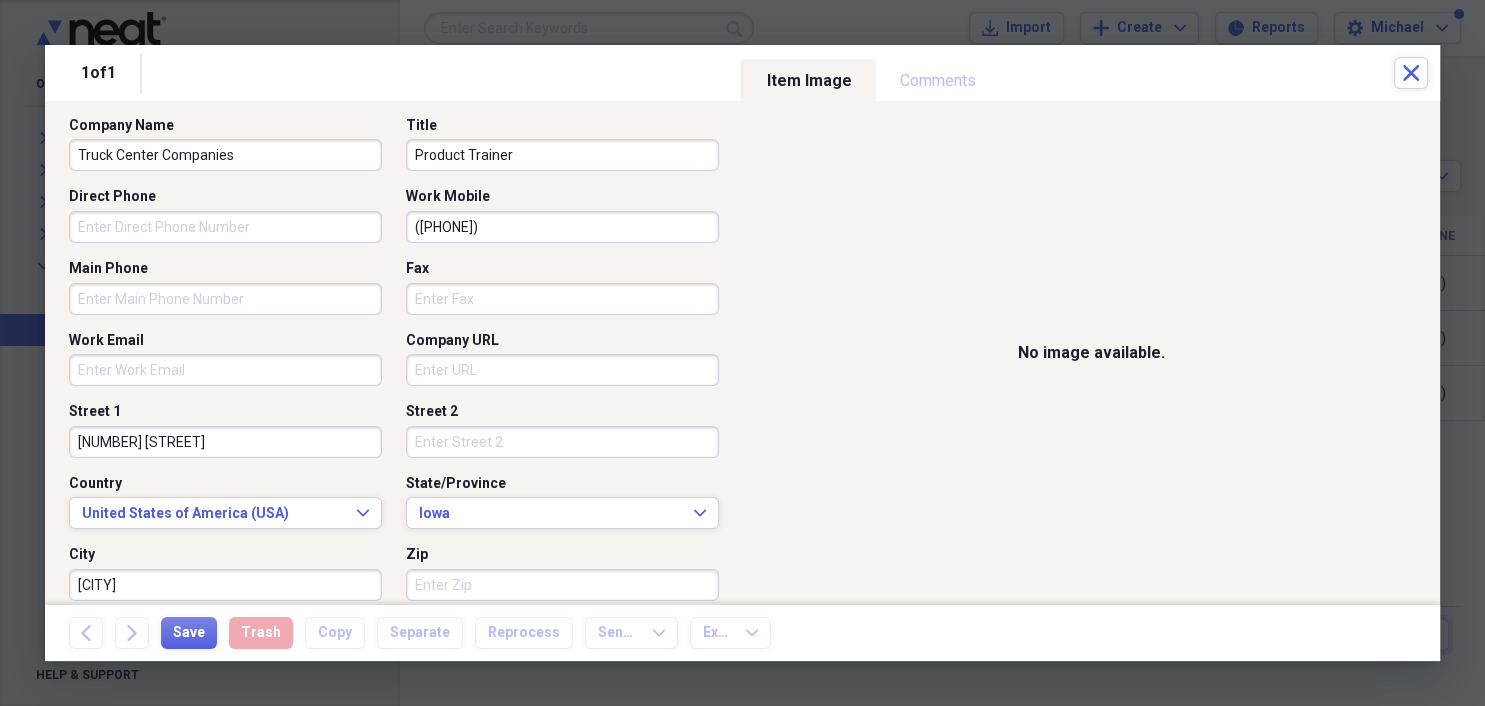 click on "Zip" at bounding box center [562, 585] 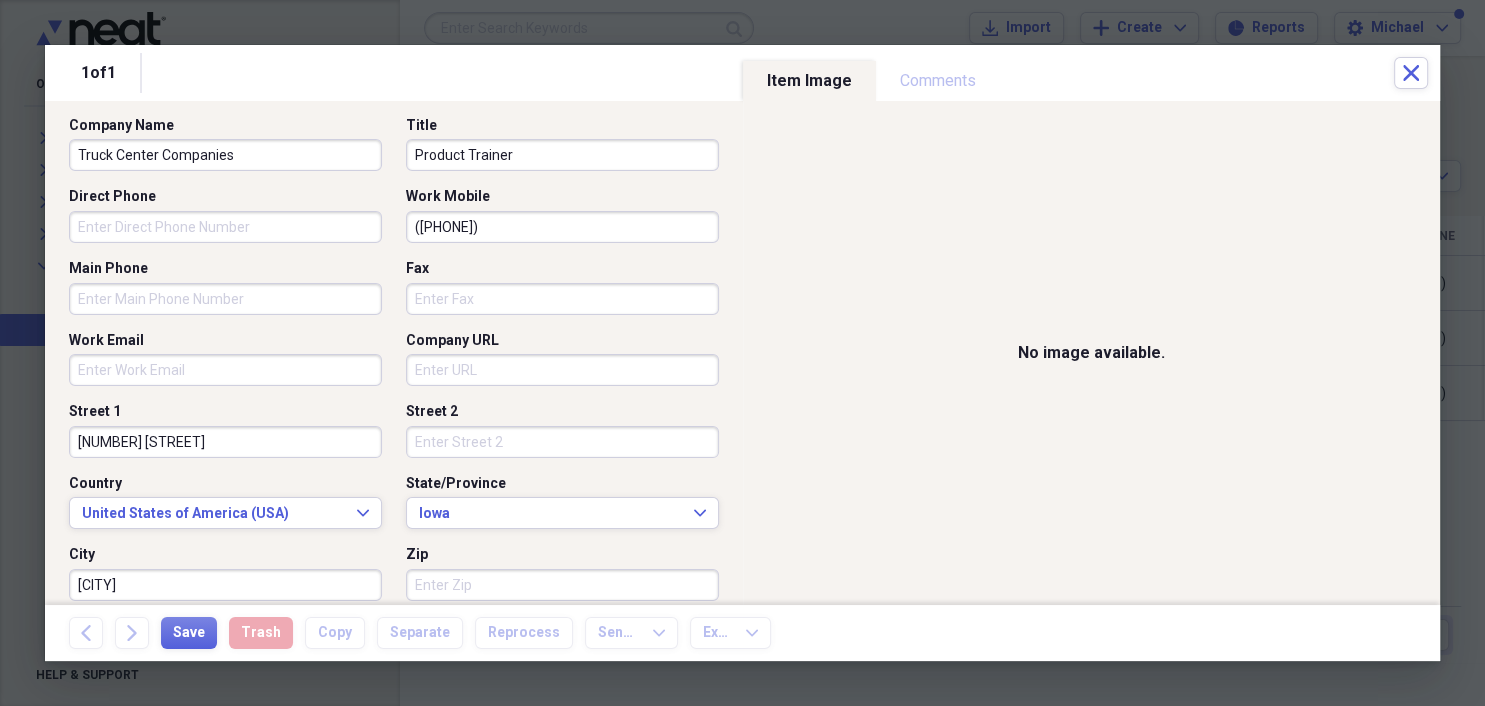 paste on "50009" 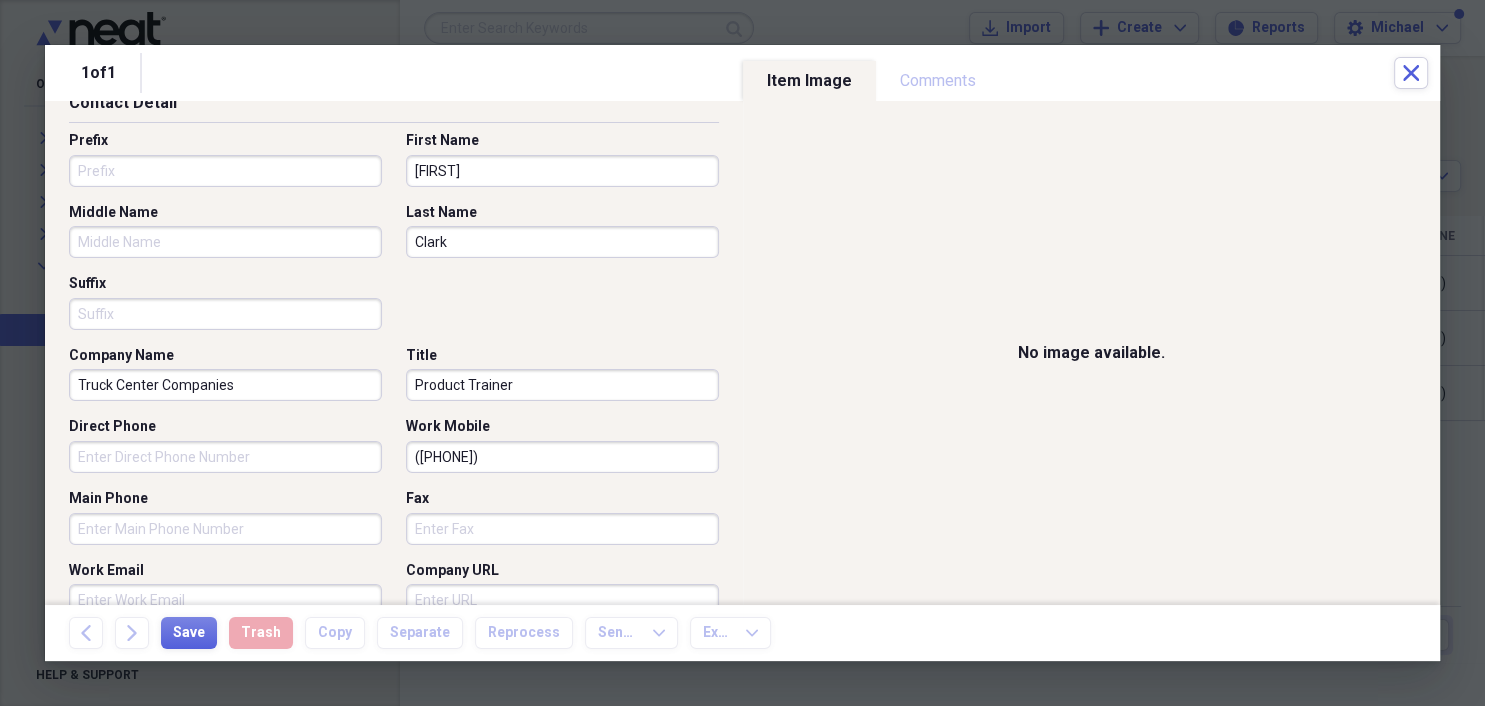 scroll, scrollTop: 230, scrollLeft: 0, axis: vertical 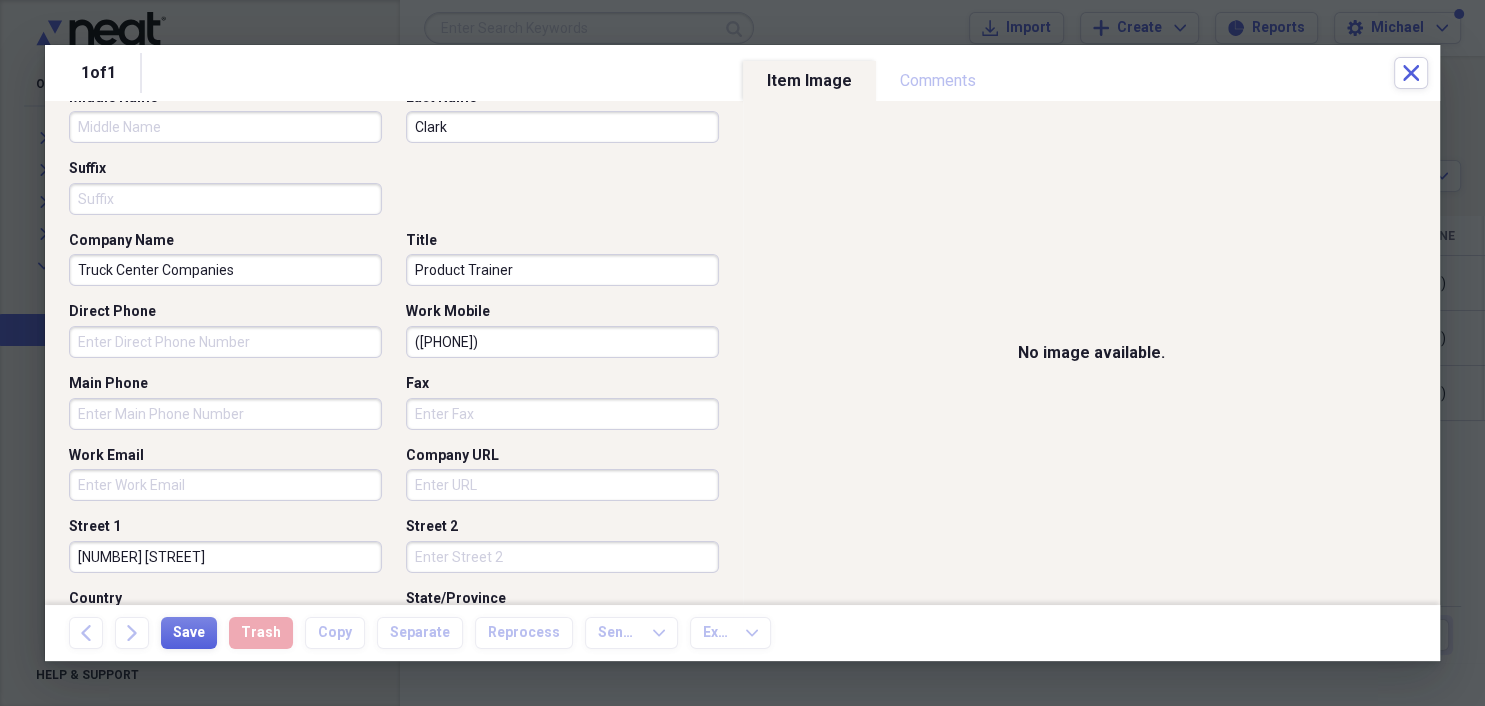 type on "50009" 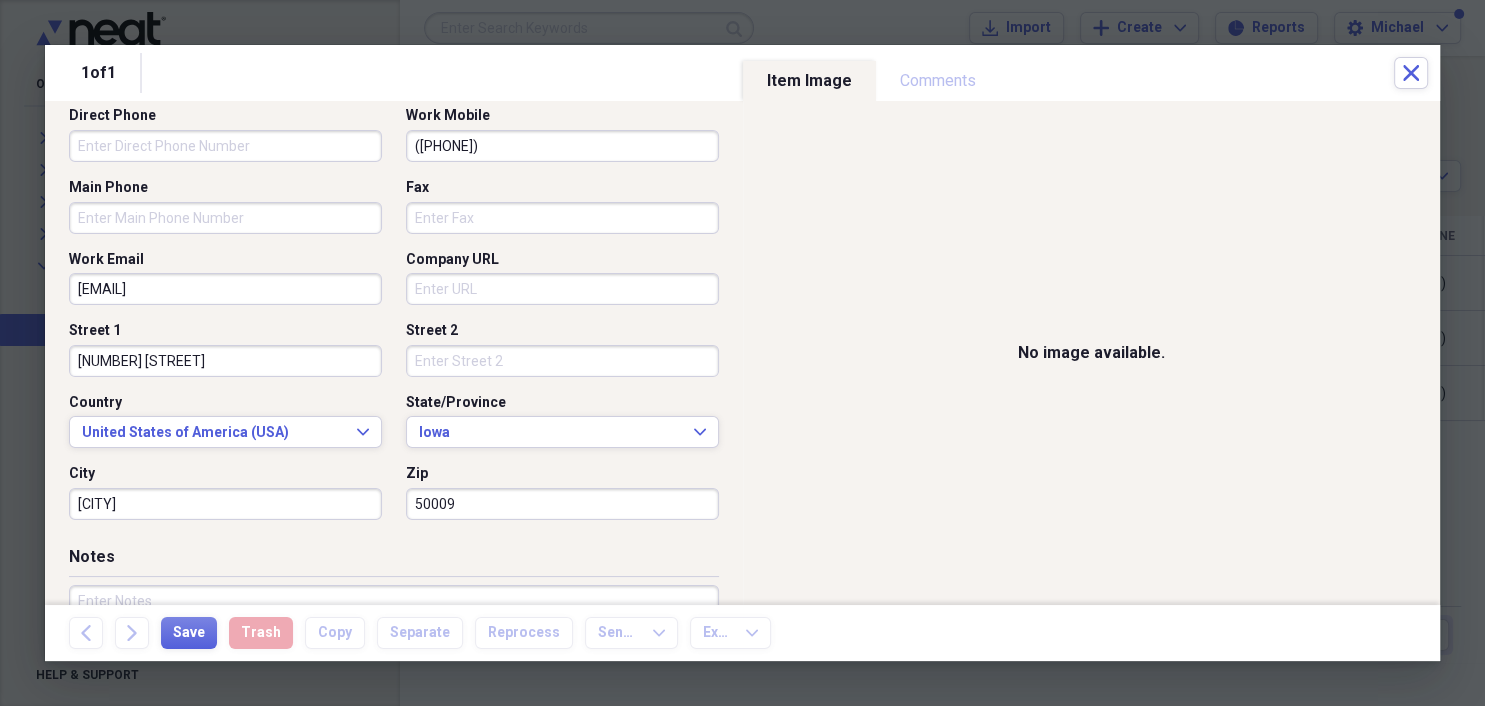 scroll, scrollTop: 460, scrollLeft: 0, axis: vertical 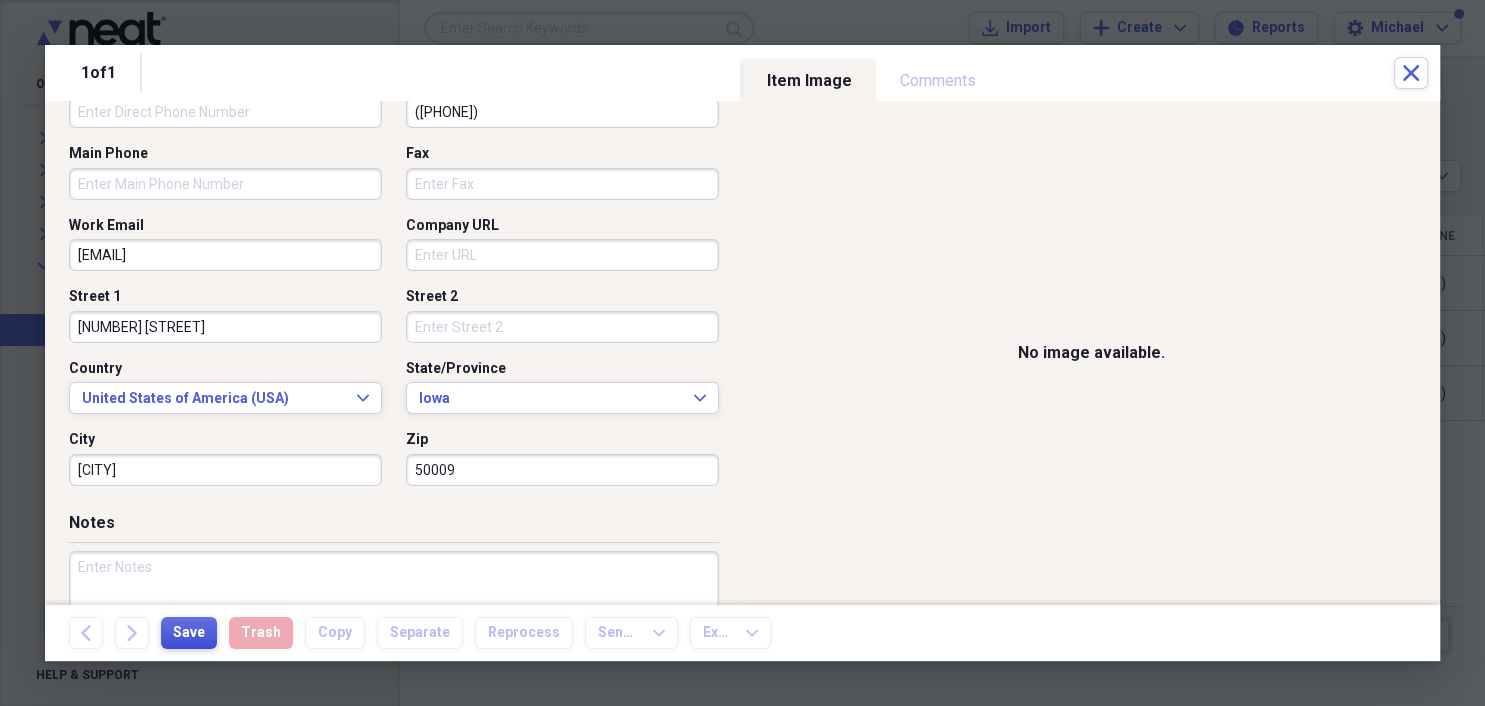type on "[EMAIL]" 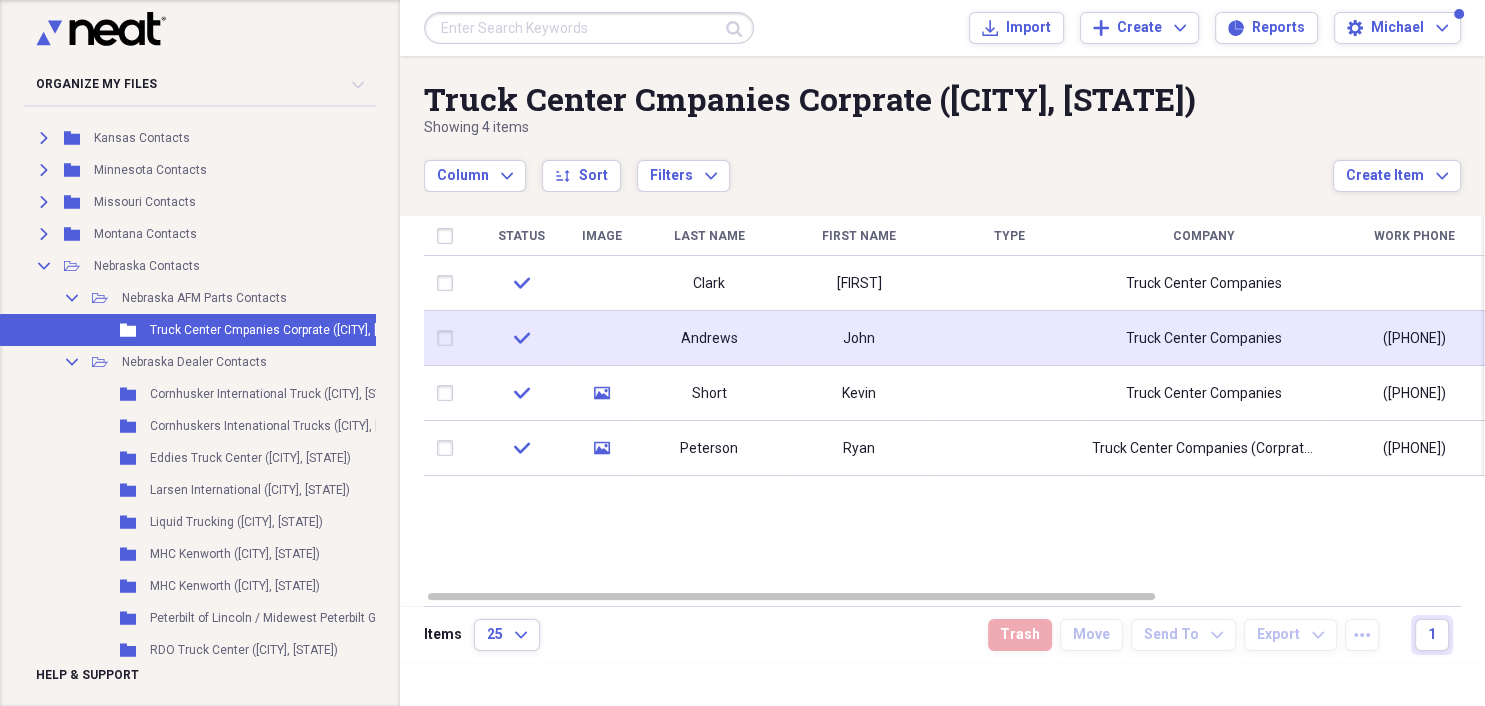 click on "Andrews" at bounding box center (709, 339) 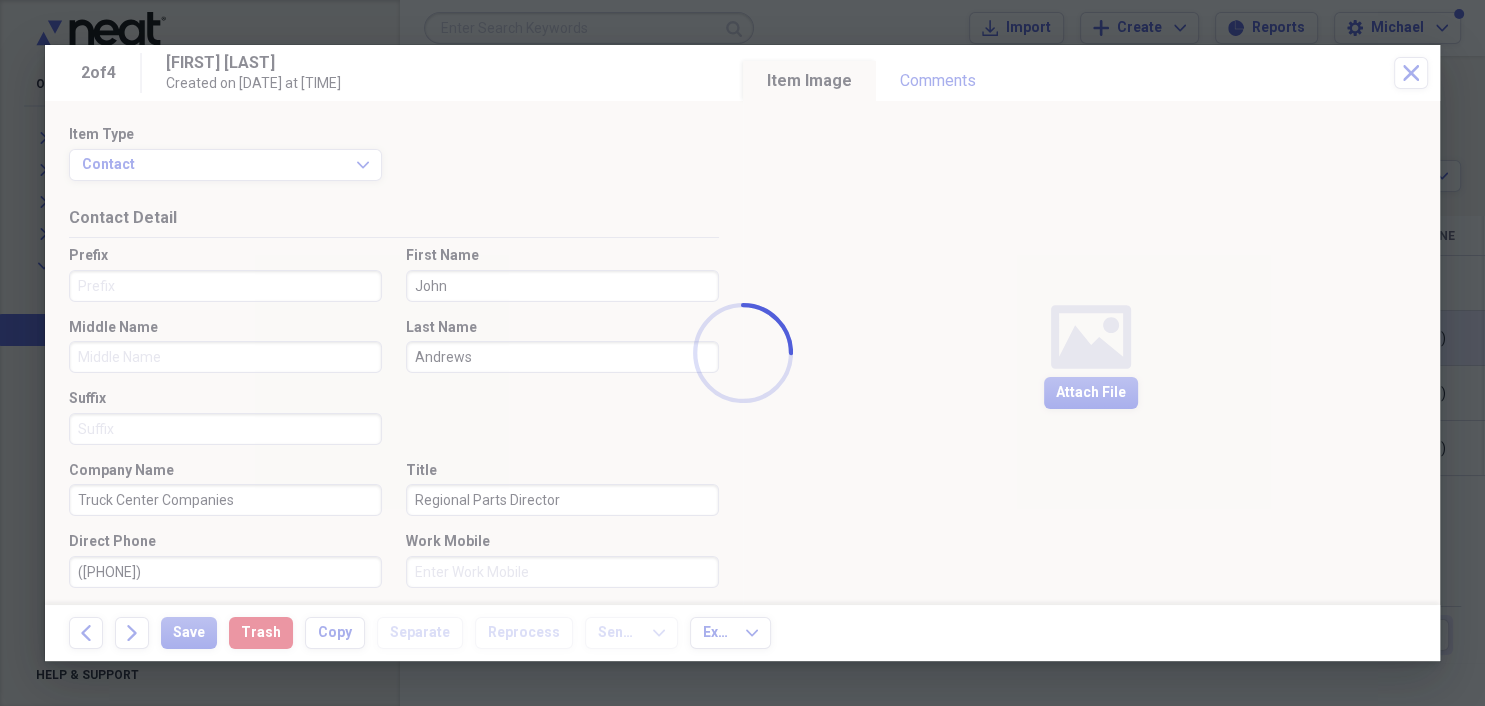 click on "Organize My Files Collapse Unfiled Needs Review Unfiled All Files Unfiled Unfiled Unfiled Saved Reports Collapse My Cabinet [FIRST]'s Cabinet Add Folder Expand Folder AA MHT Companies Add Folder Folder AAA Persnol cards Add Folder Expand Folder Arizona Contacts Add Folder Expand Folder Colorado Contacts Add Folder Expand Folder Idaho Contacts Add Folder Expand Folder Iowa Contacts Add Folder Expand Folder Kansas Contacts Add Folder Expand Folder Minnesota Contacts Add Folder Expand Folder Missouri Contacts Add Folder Expand Folder Montana Contacts Add Folder Collapse Open Folder Nebraska Contacts Add Folder Collapse Open Folder Nebraska AFM Parts Contacts Add Folder Folder Truck Center Cmpanies Corprate ([CITY], [STATE]) Add Folder Collapse Open Folder Nebraska Dealer Contacts Add Folder Folder Cornhusker International Truck ([CITY], [STATE]) Add Folder Folder Cornhuskers Intenational Trucks ([CITY], [STATE]) Add Folder Folder Eddies Truck Center ([CITY], [STATE]) Add Folder Folder Larsen International ([CITY], [STATE]) Add Folder" at bounding box center (742, 353) 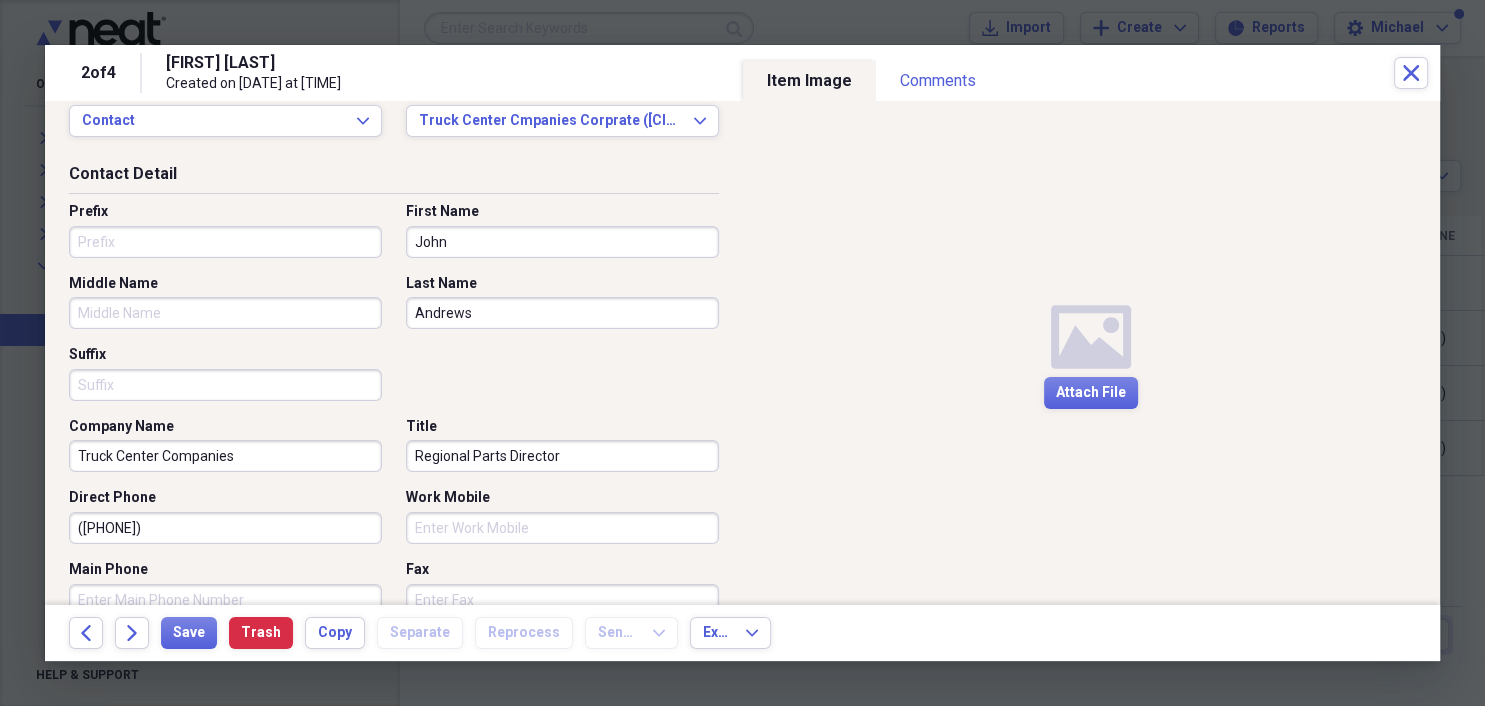 scroll, scrollTop: 0, scrollLeft: 0, axis: both 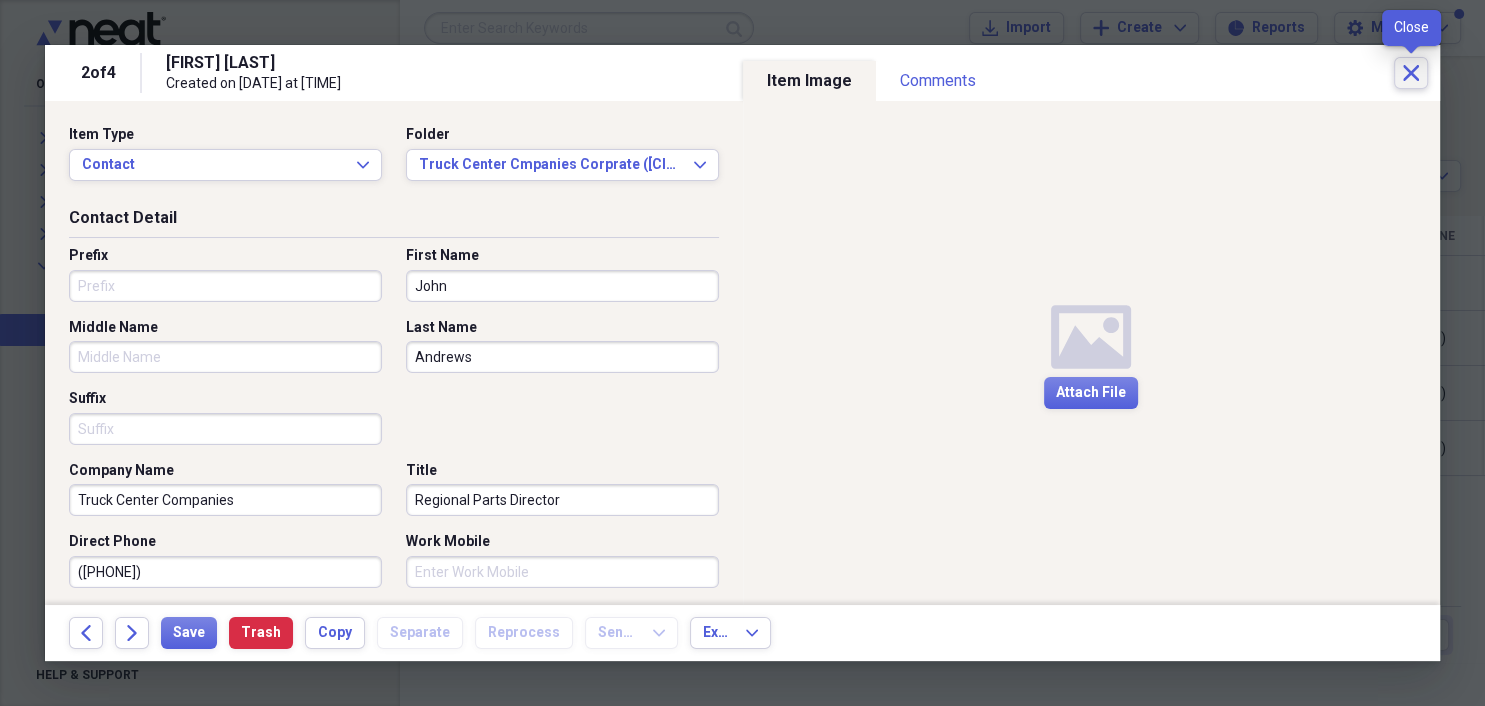 click on "Close" at bounding box center [1411, 73] 